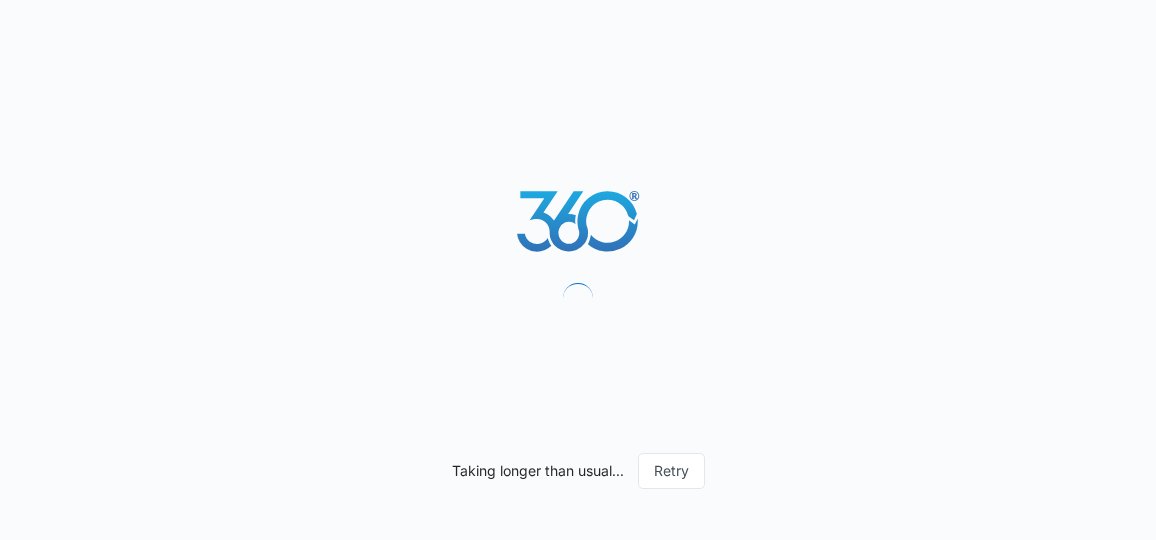 scroll, scrollTop: 0, scrollLeft: 0, axis: both 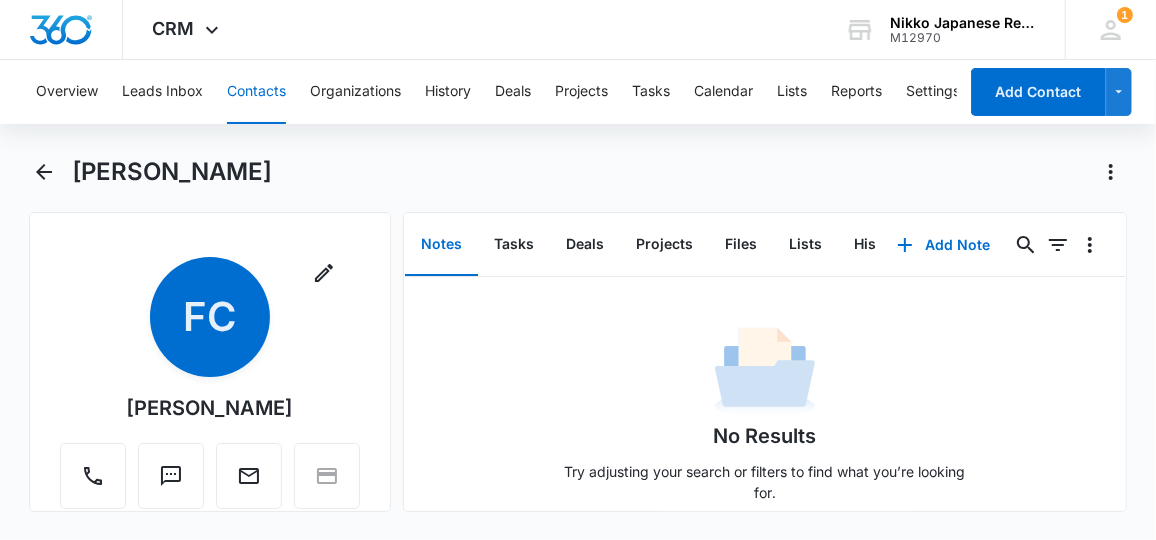 click on "Overview Leads Inbox Contacts Organizations History Deals Projects Tasks Calendar Lists Reports Settings" at bounding box center (490, 92) 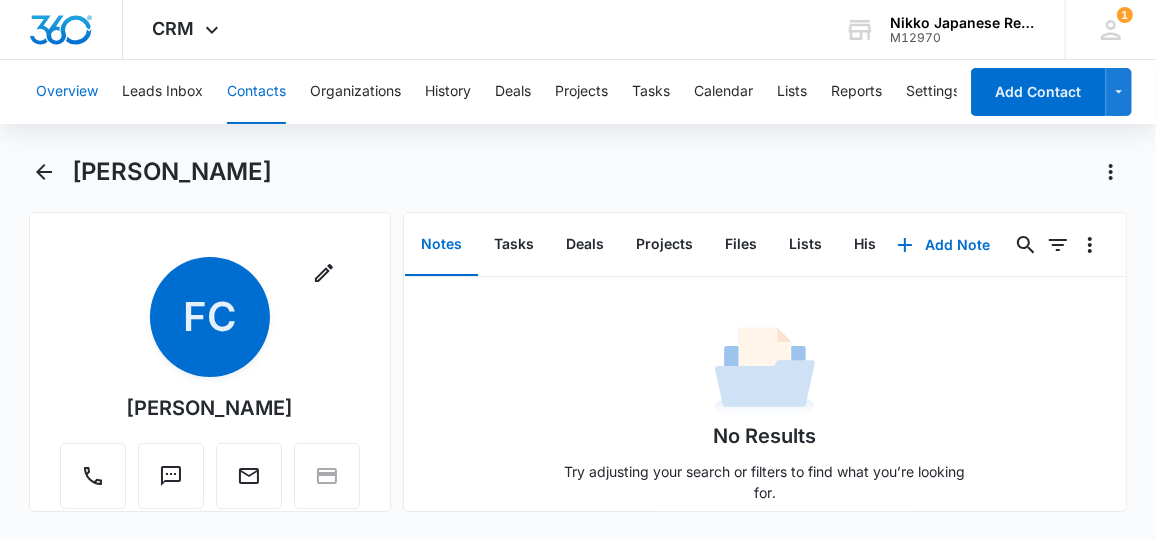 click on "Overview" at bounding box center (67, 92) 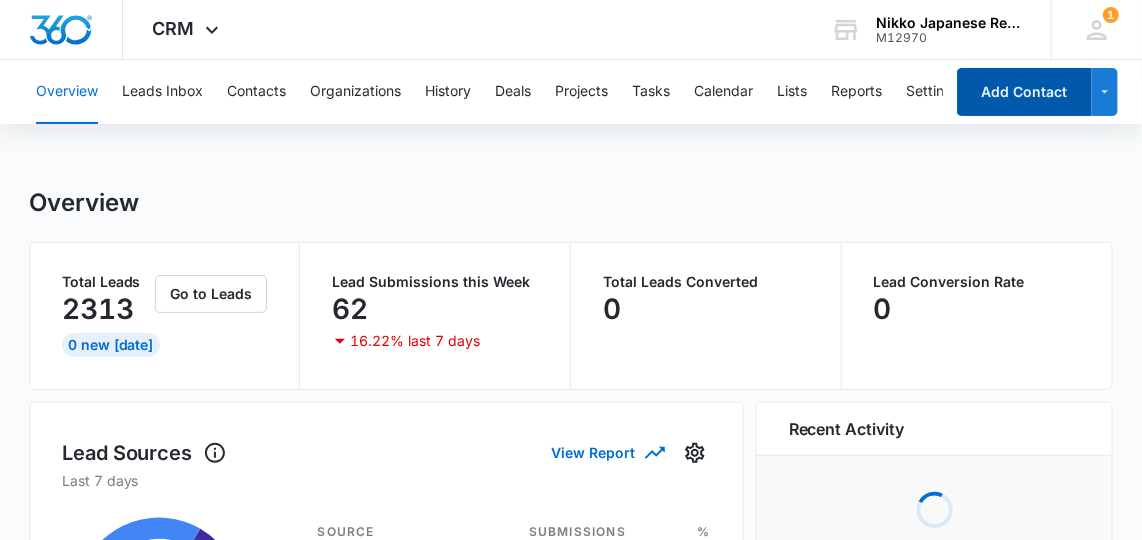 click on "Add Contact" at bounding box center (1024, 92) 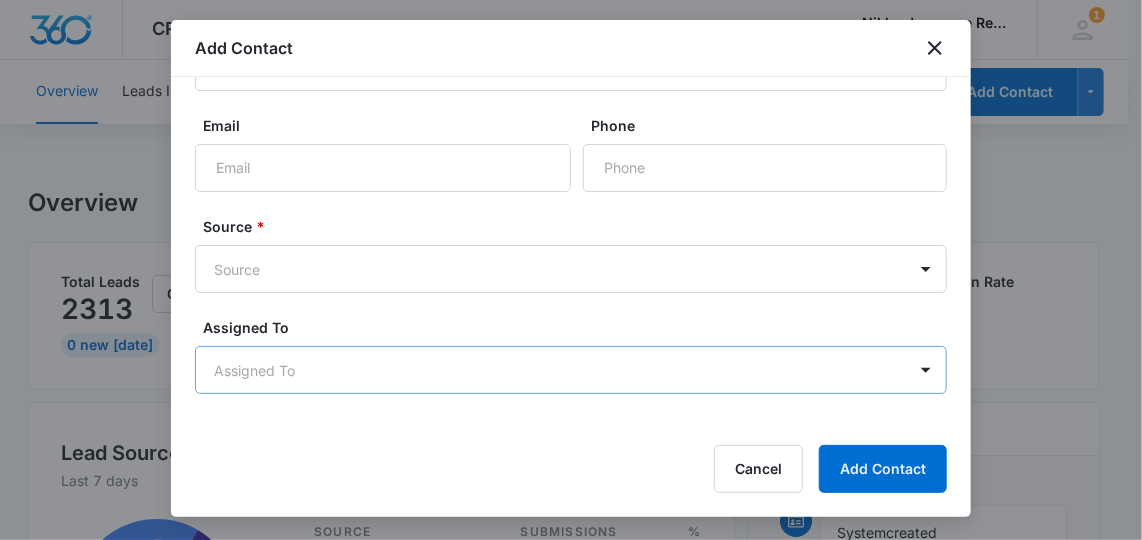 scroll, scrollTop: 127, scrollLeft: 0, axis: vertical 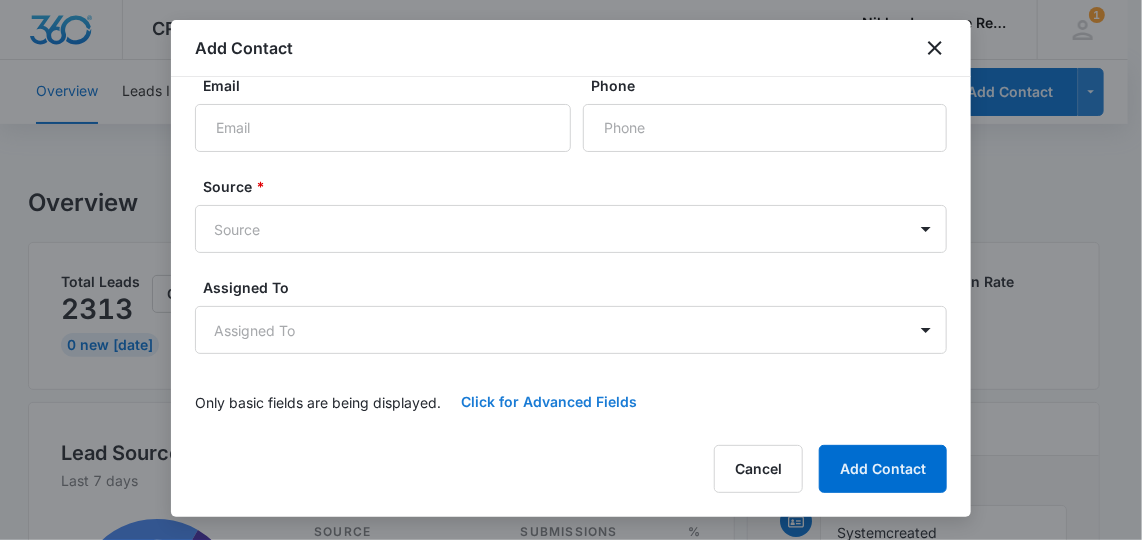 click on "Click for Advanced Fields" at bounding box center [549, 402] 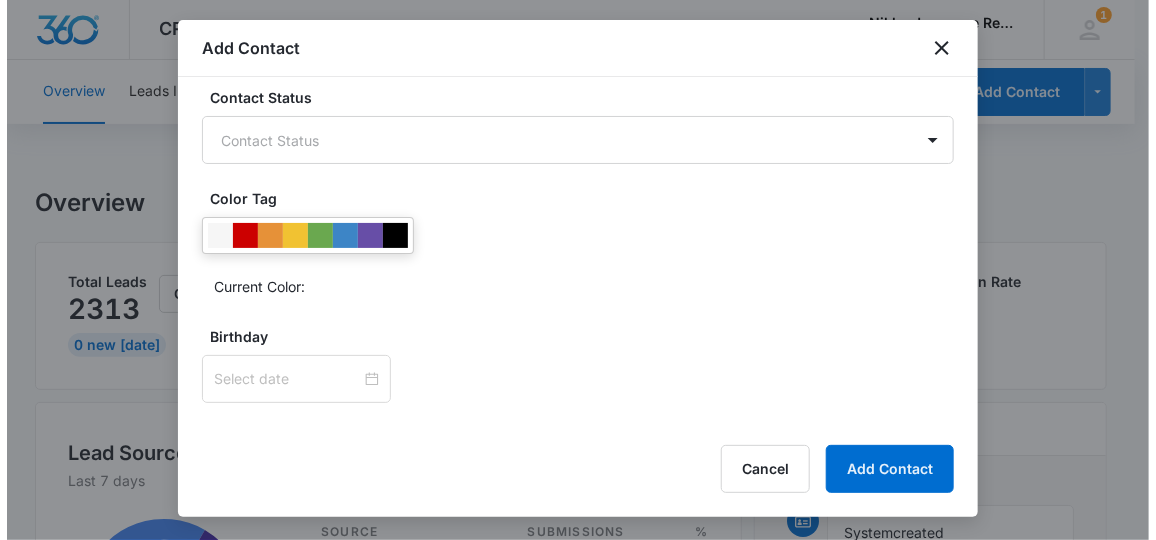 scroll, scrollTop: 409, scrollLeft: 0, axis: vertical 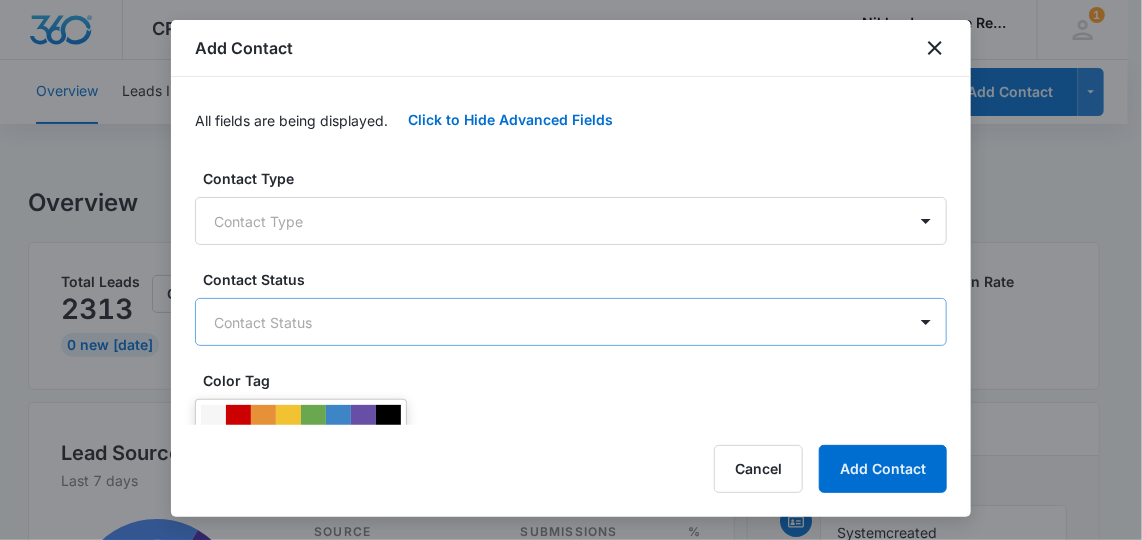 click on "CRM Apps Reputation Websites Forms CRM Email Social Payments POS Content Ads Intelligence Files Brand Settings Nikko Japanese Restaurant & Sushi Bar M12970 Your Accounts View All 1 JN [PERSON_NAME][MEDICAL_DATA] [EMAIL_ADDRESS][DOMAIN_NAME] My Profile 1 Notifications Support Logout Terms & Conditions   •   Privacy Policy Overview Leads Inbox Contacts Organizations History Deals Projects Tasks Calendar Lists Reports Settings Add Contact Overview Total Leads 2313 0 New [DATE] Go to Leads Lead Submissions this Week 62 16.22% last 7 days Total Leads Converted 0 Lead Conversion Rate 0 Lead Sources View Report Last 7 days 64 Submissions   Source Submissions % Third Party Forms 53 82.8% Marketing 360 Forms 11 17.2% Call Tracking 0 0.1% Overlooked Leads Name Lead age Quick actions [PHONE_NUMBER] 990 Days [PHONE_NUMBER] 990 Days [PHONE_NUMBER] 990 Days [PHONE_NUMBER] 990 Days [PHONE_NUMBER] 989 Days [PHONE_NUMBER] 989 Days [PHONE_NUMBER] 988 Days [PHONE_NUMBER] 988 Days See all 2313 Open Tasks       Call [PERSON_NAME][DATE] – [DATE] See all 1  1" at bounding box center [571, 1042] 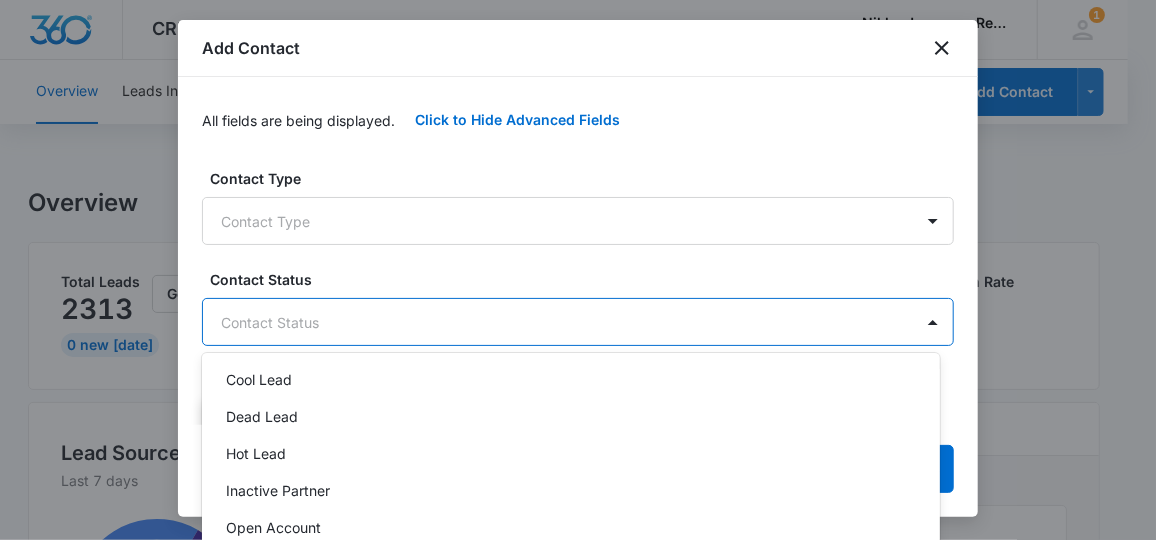 scroll, scrollTop: 235, scrollLeft: 0, axis: vertical 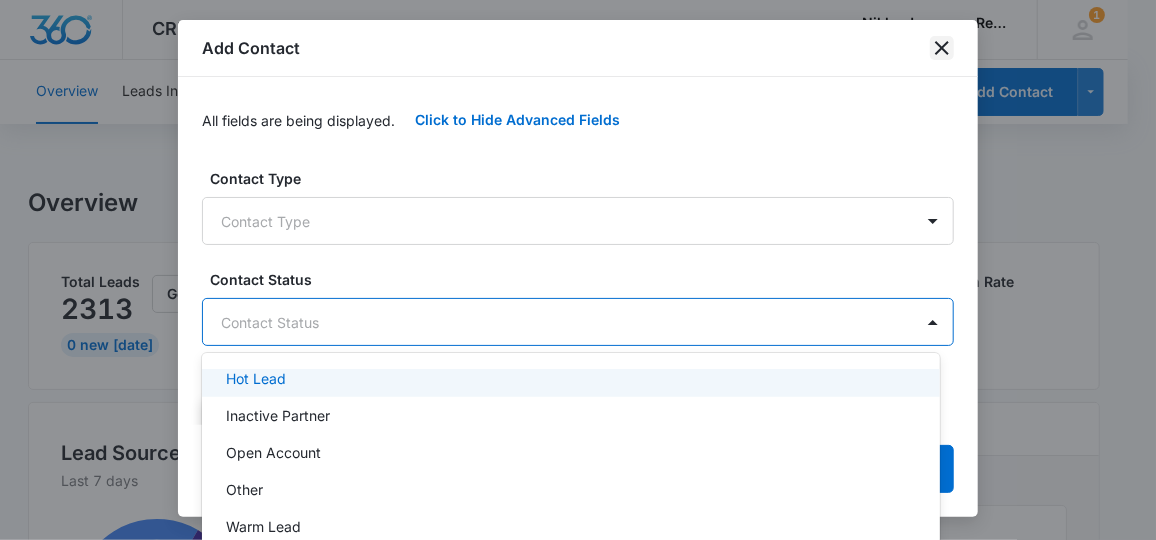 click at bounding box center [578, 270] 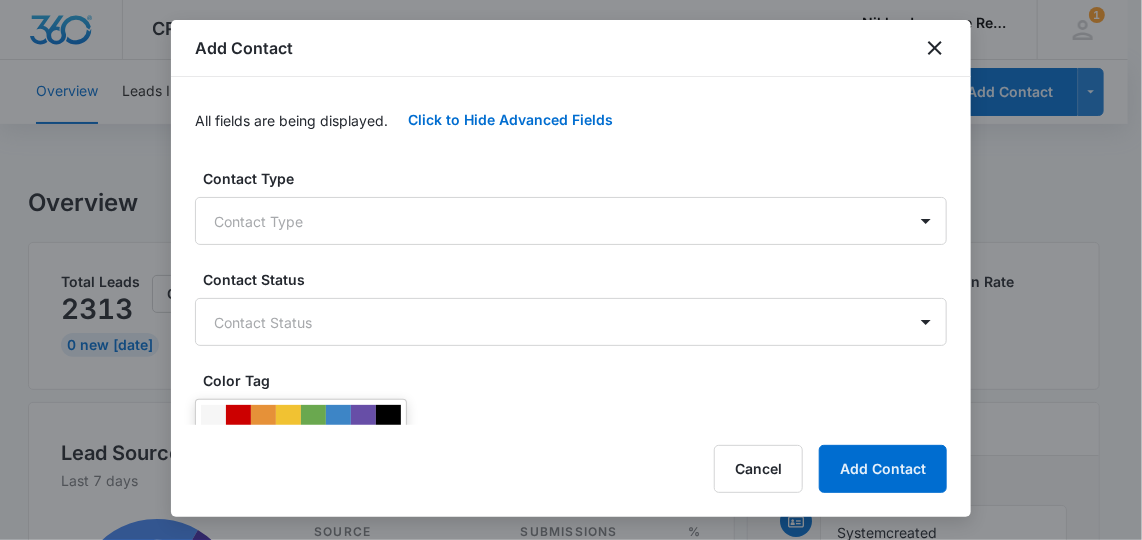 click on "Add Contact" at bounding box center [571, 48] 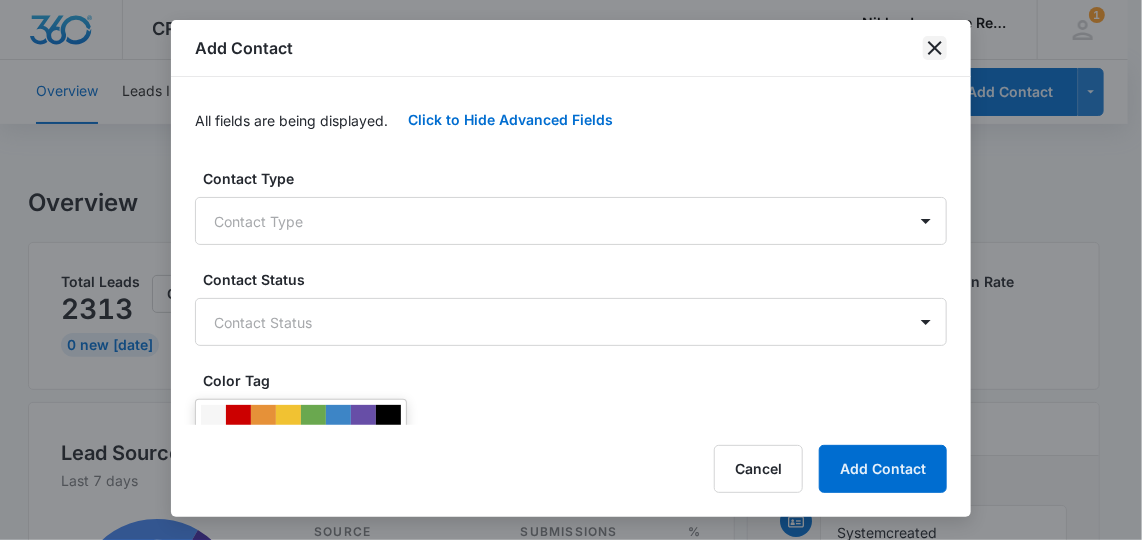 click 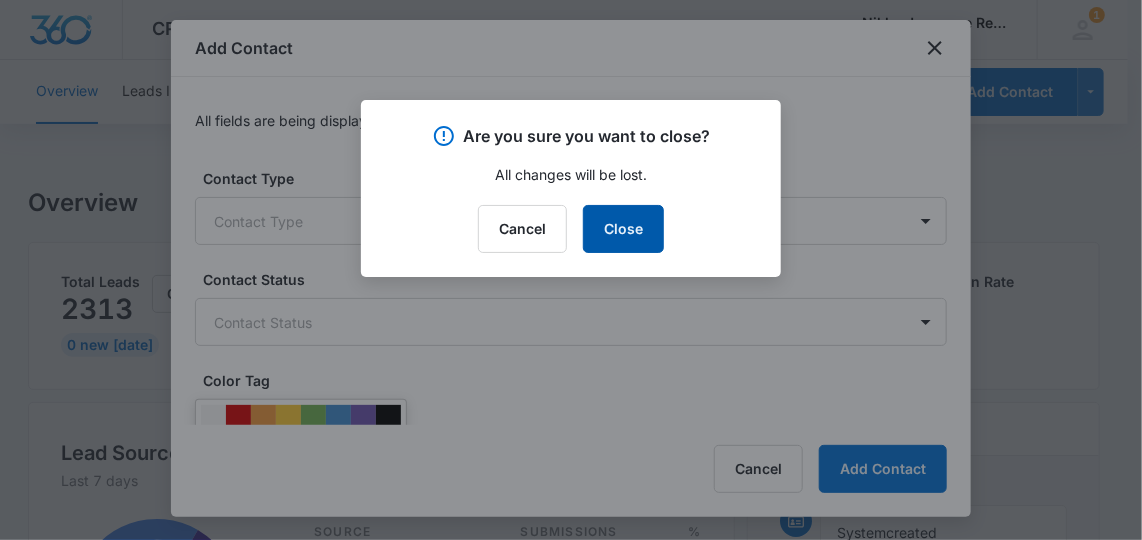 click on "Close" at bounding box center (623, 229) 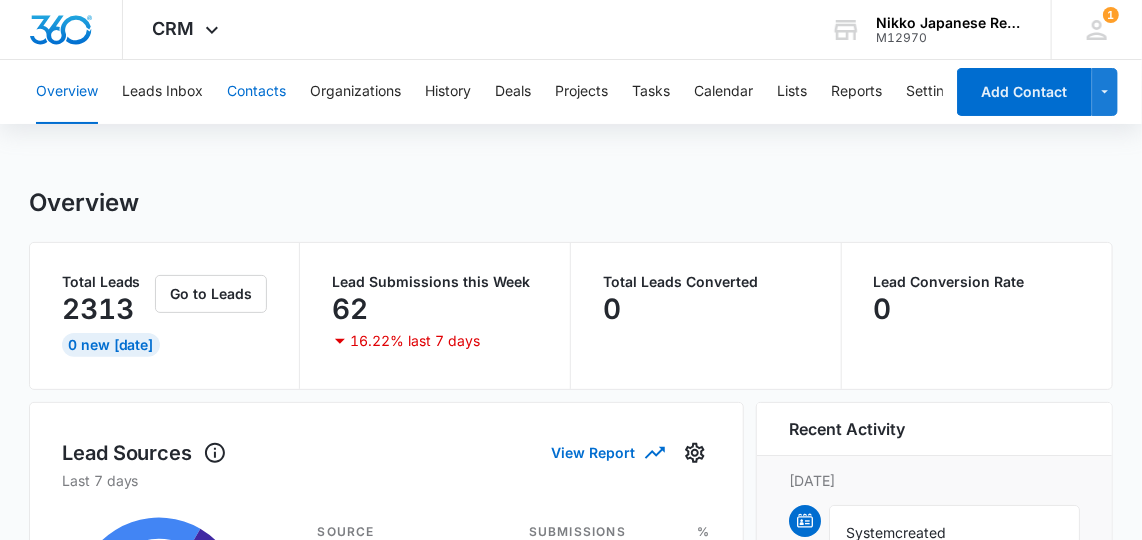 click on "Contacts" at bounding box center [256, 92] 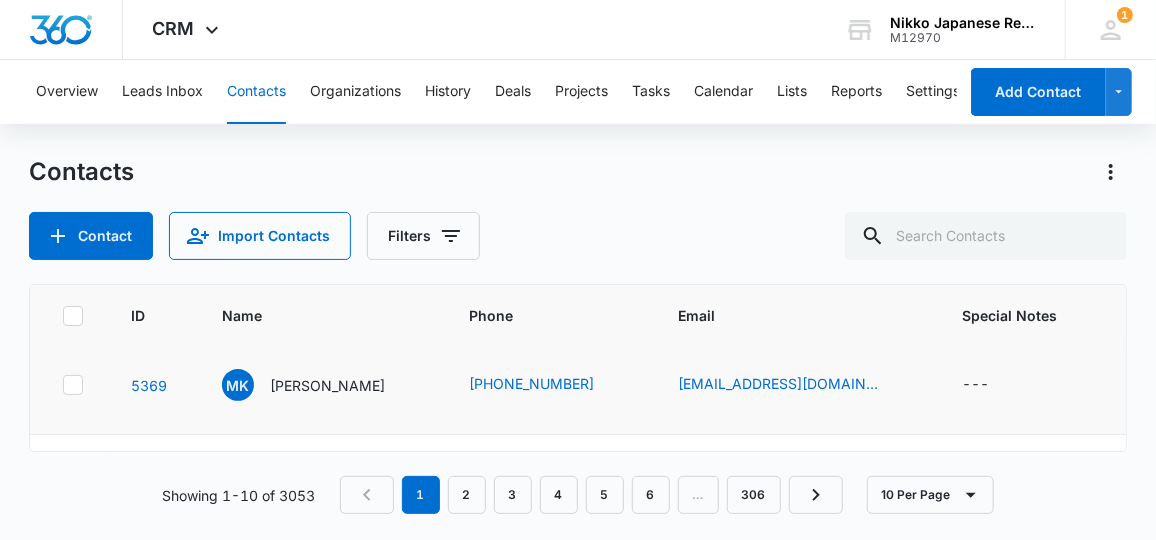 scroll, scrollTop: 0, scrollLeft: 0, axis: both 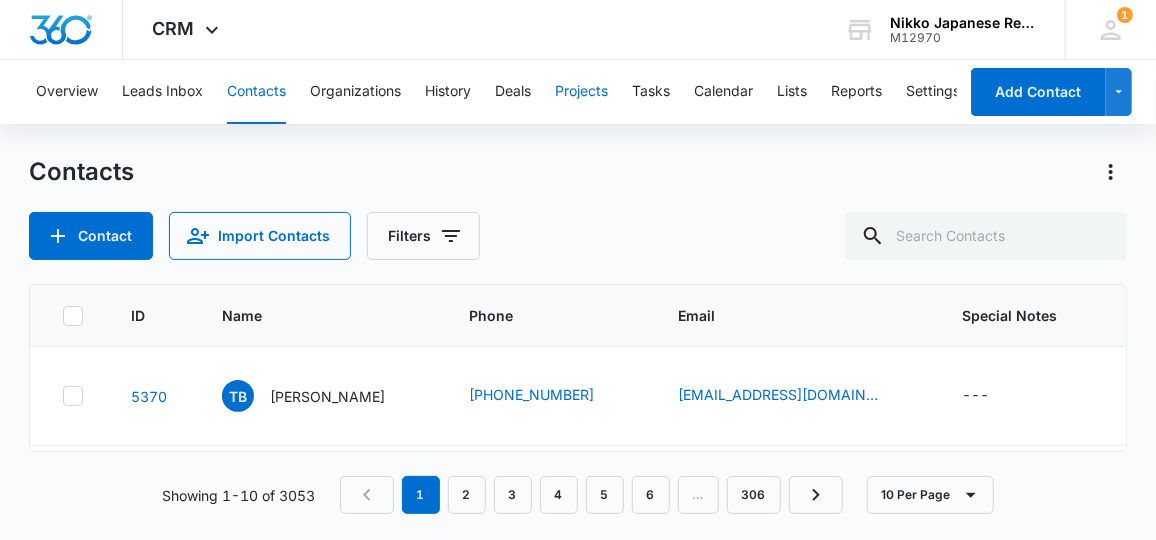click on "Projects" at bounding box center [581, 92] 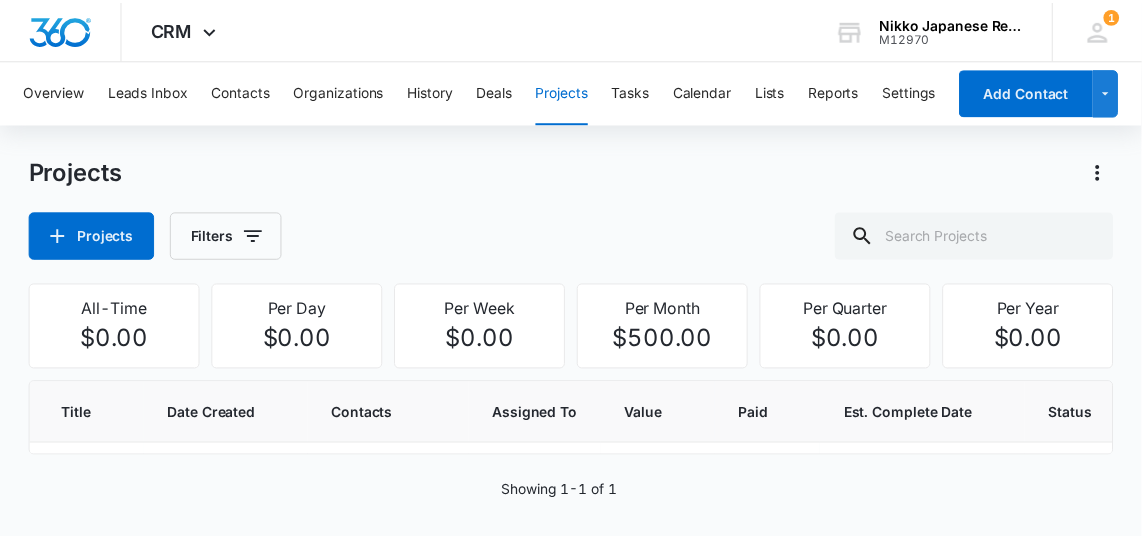 scroll, scrollTop: 0, scrollLeft: 17, axis: horizontal 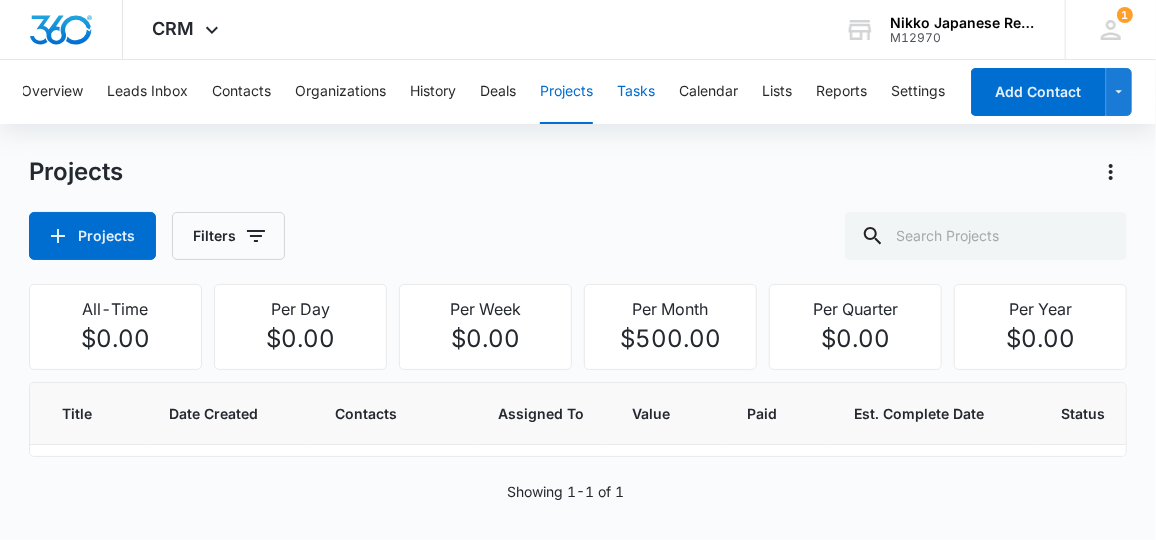 click on "Tasks" at bounding box center [636, 92] 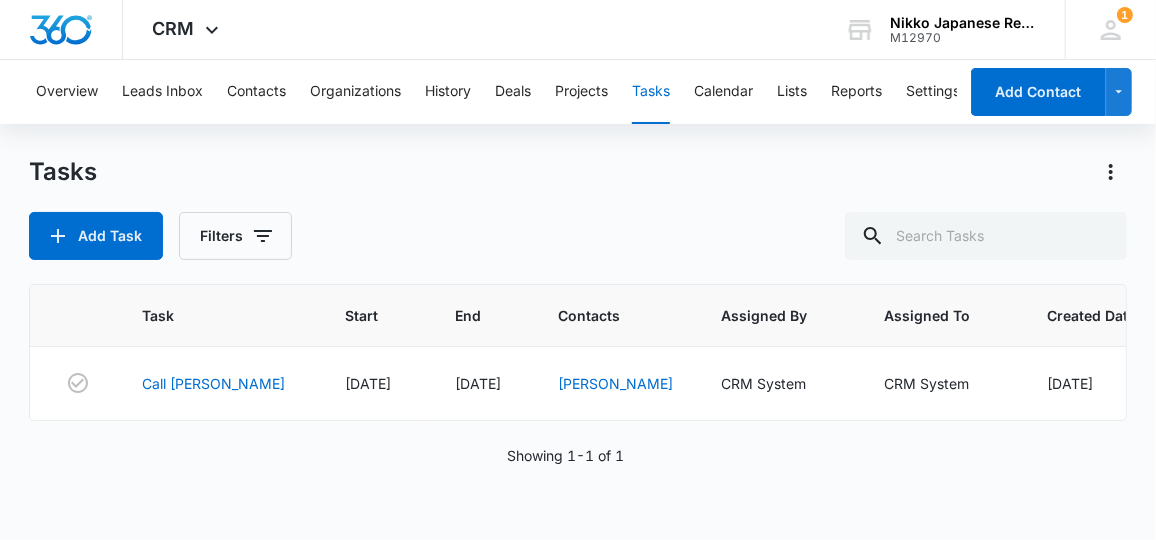 click on "Overview Leads Inbox Contacts Organizations History Deals Projects Tasks Calendar Lists Reports Settings" at bounding box center (490, 92) 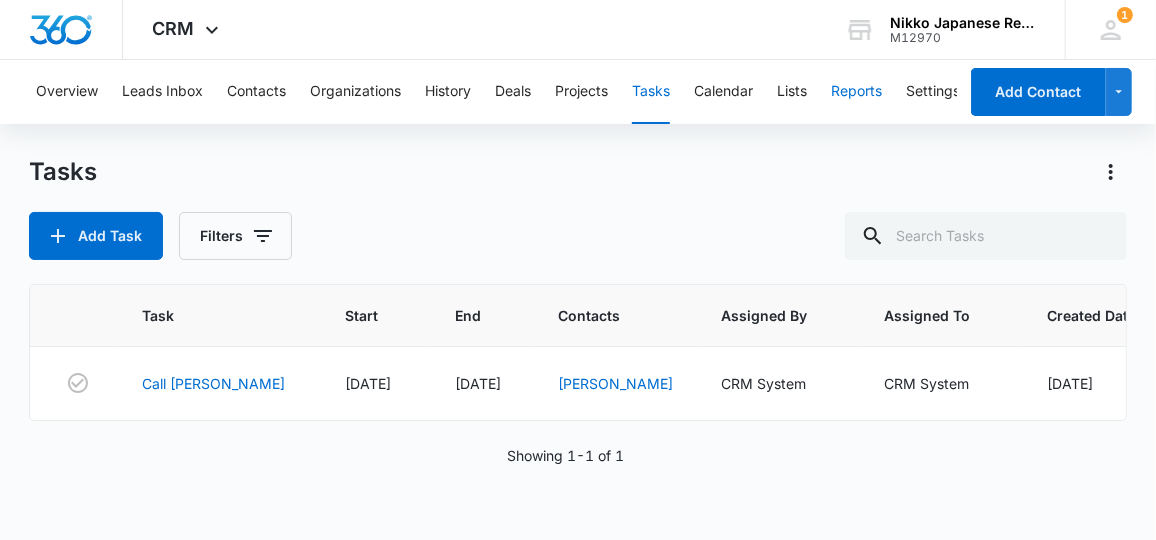 click on "Reports" at bounding box center (856, 92) 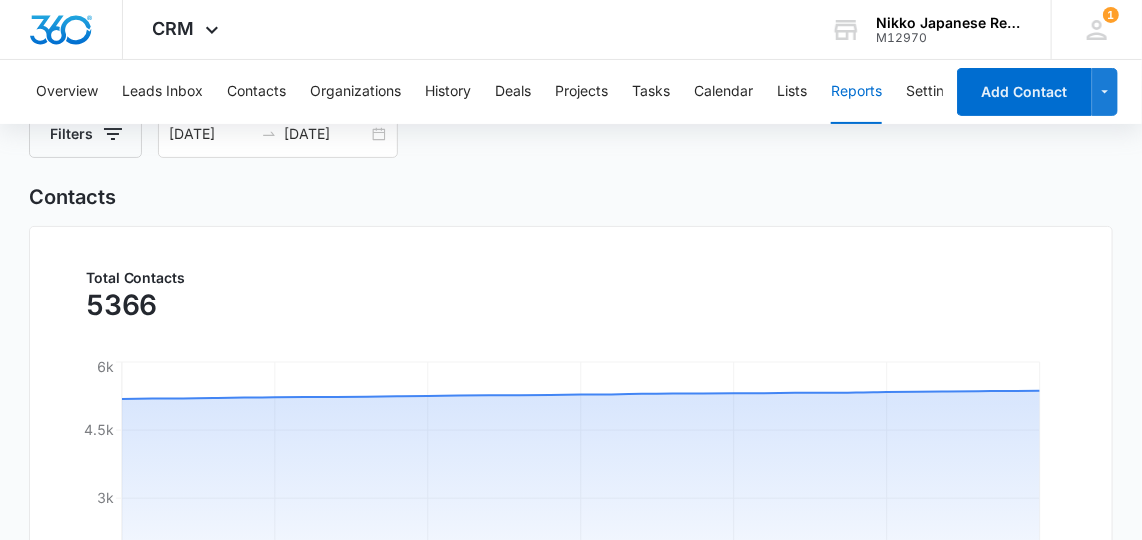 scroll, scrollTop: 90, scrollLeft: 0, axis: vertical 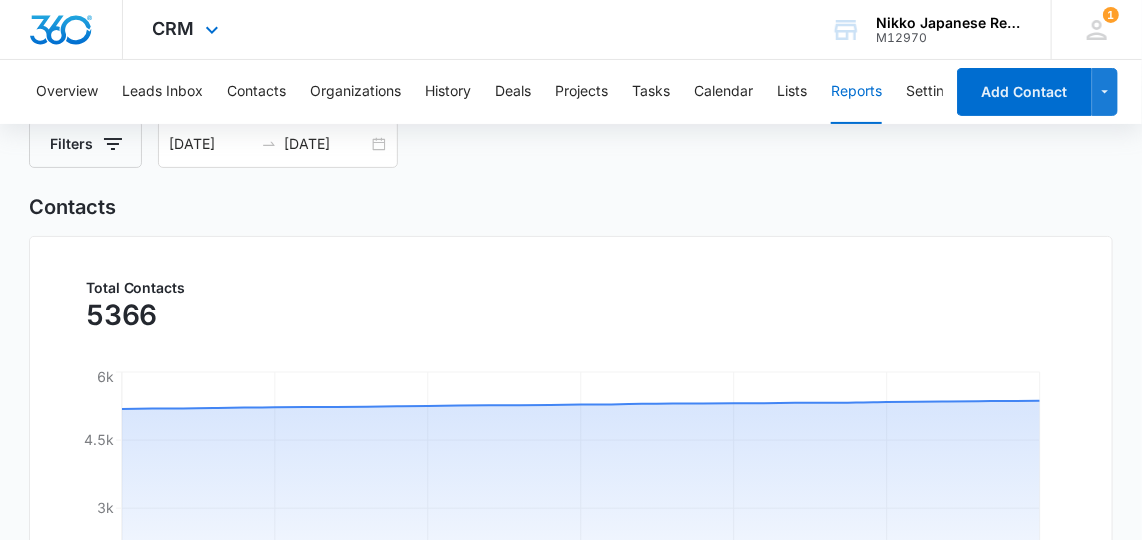 click on "CRM Apps Reputation Websites Forms CRM Email Social Payments POS Content Ads Intelligence Files Brand Settings" at bounding box center [188, 29] 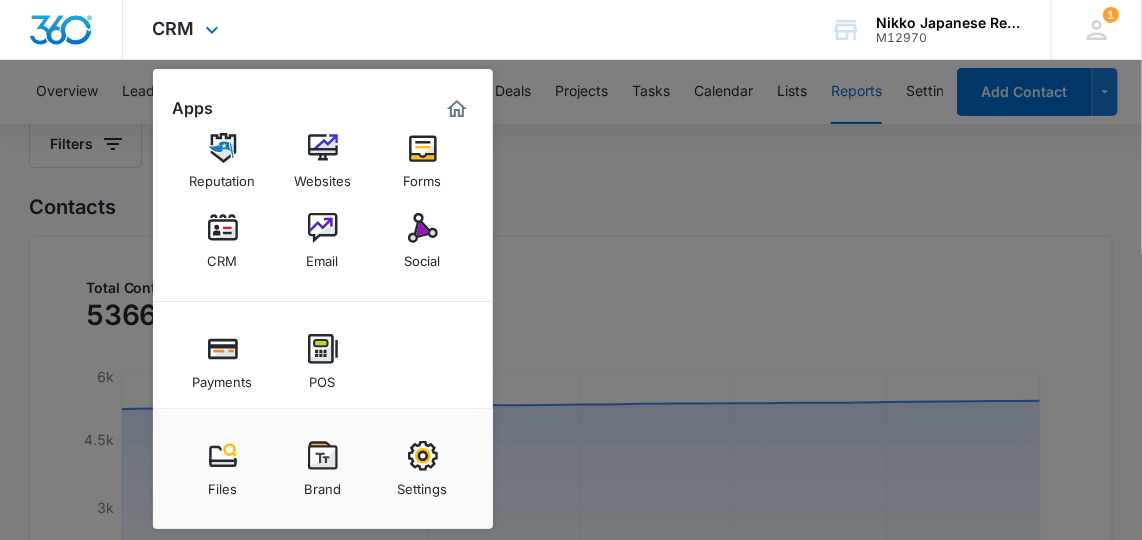scroll, scrollTop: 0, scrollLeft: 0, axis: both 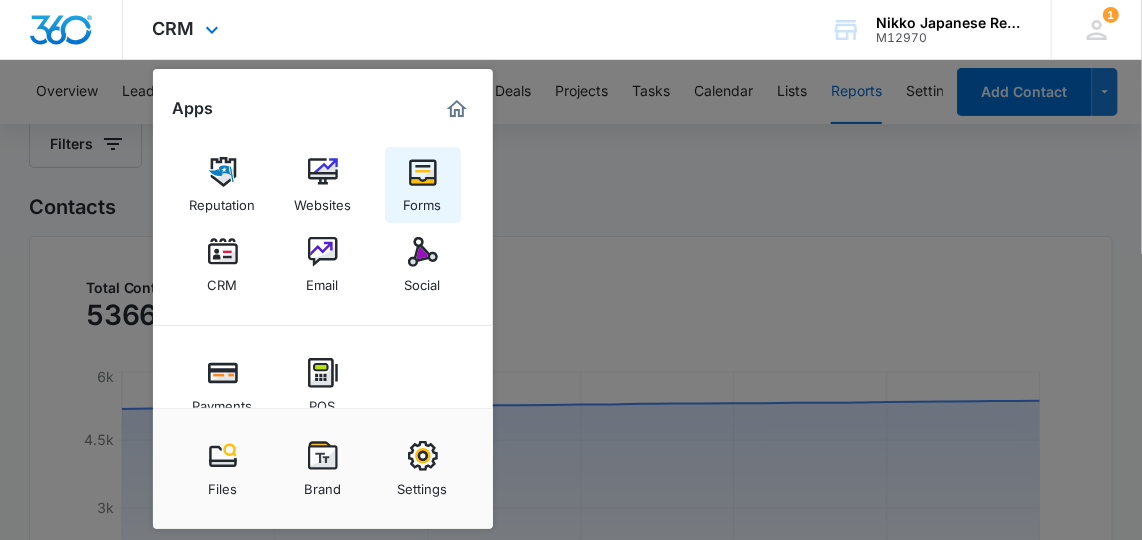 click at bounding box center (423, 172) 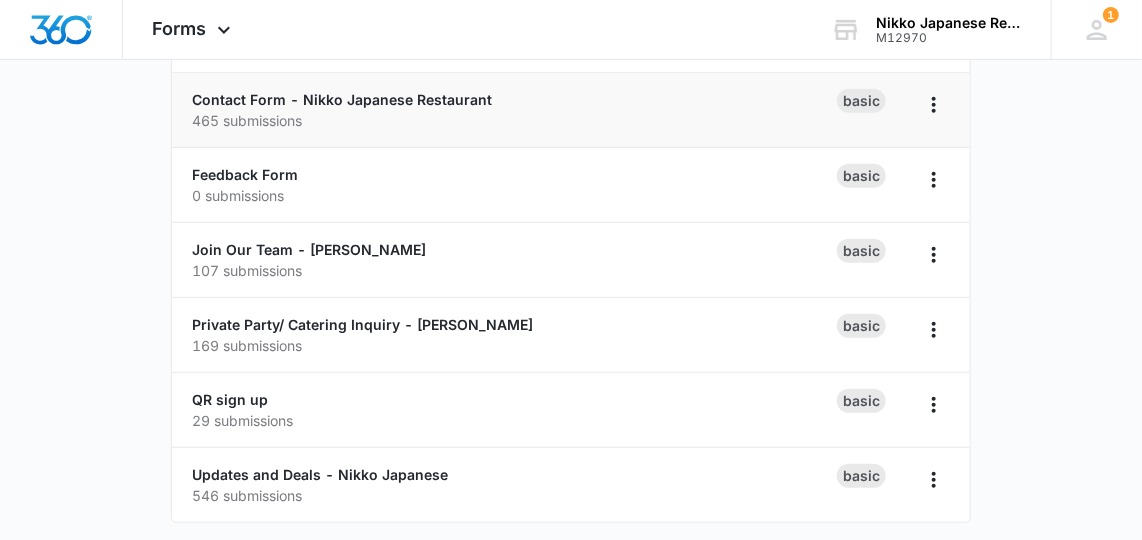 scroll, scrollTop: 256, scrollLeft: 0, axis: vertical 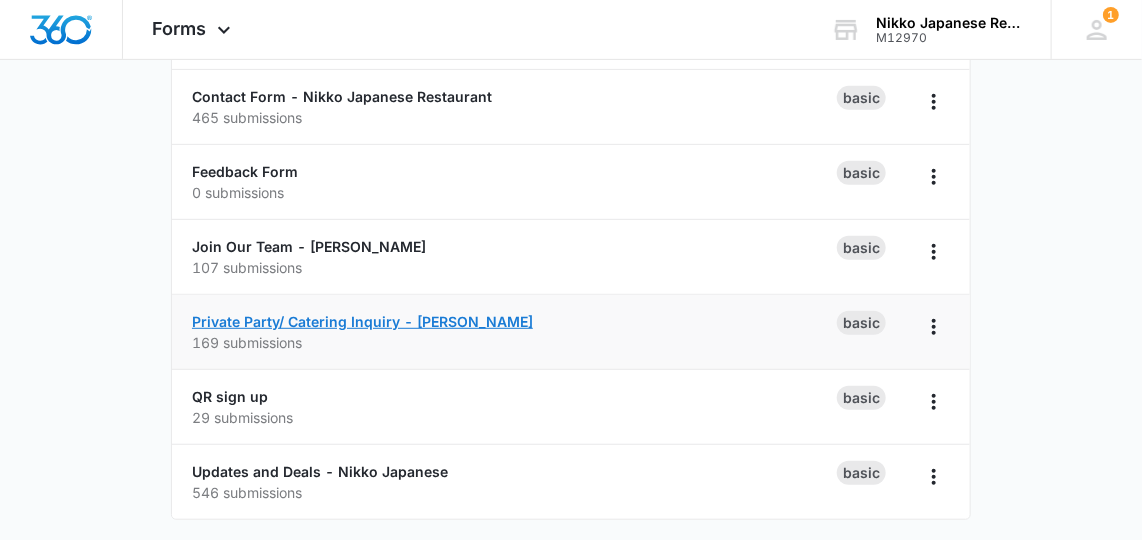 click on "Private Party/ Catering Inquiry - [PERSON_NAME]" at bounding box center [362, 321] 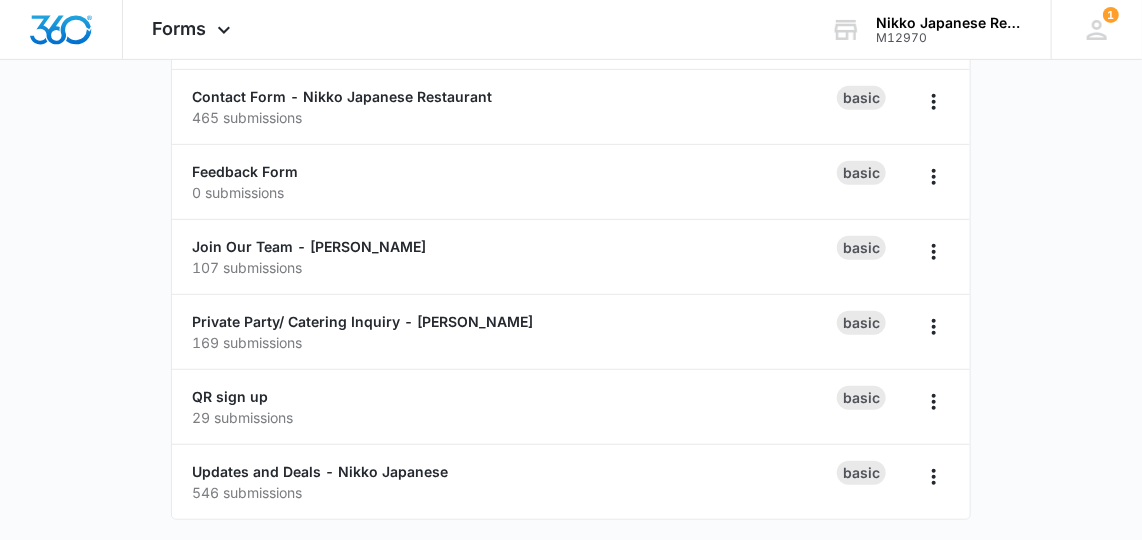 scroll, scrollTop: 0, scrollLeft: 0, axis: both 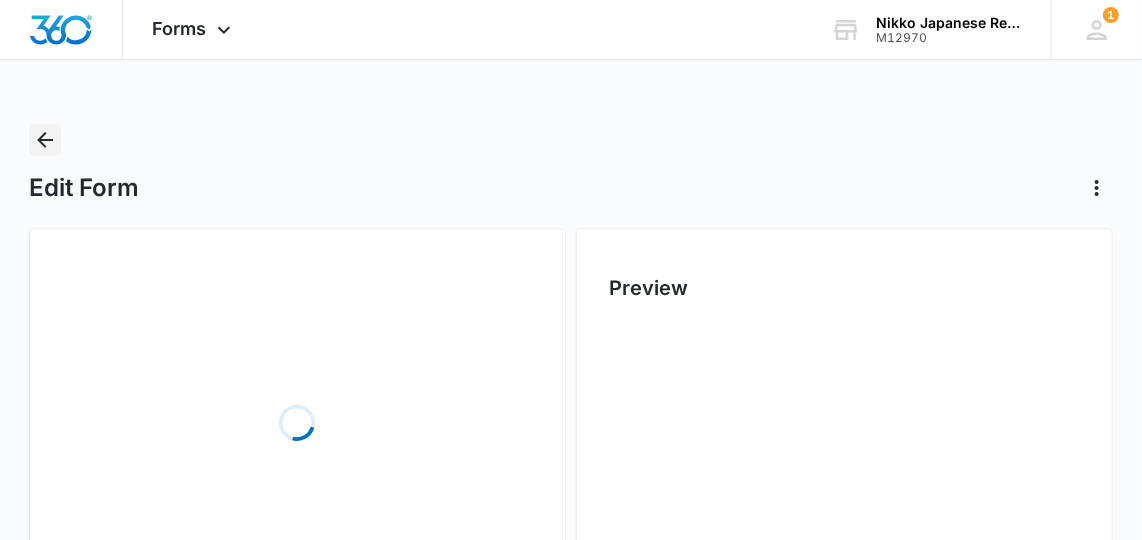 click 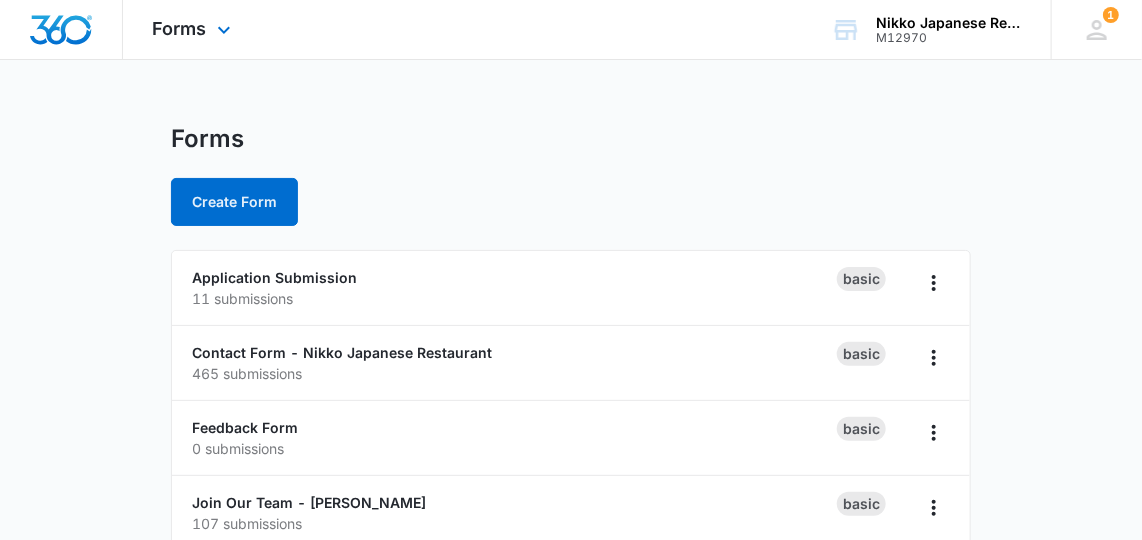 click at bounding box center (61, 29) 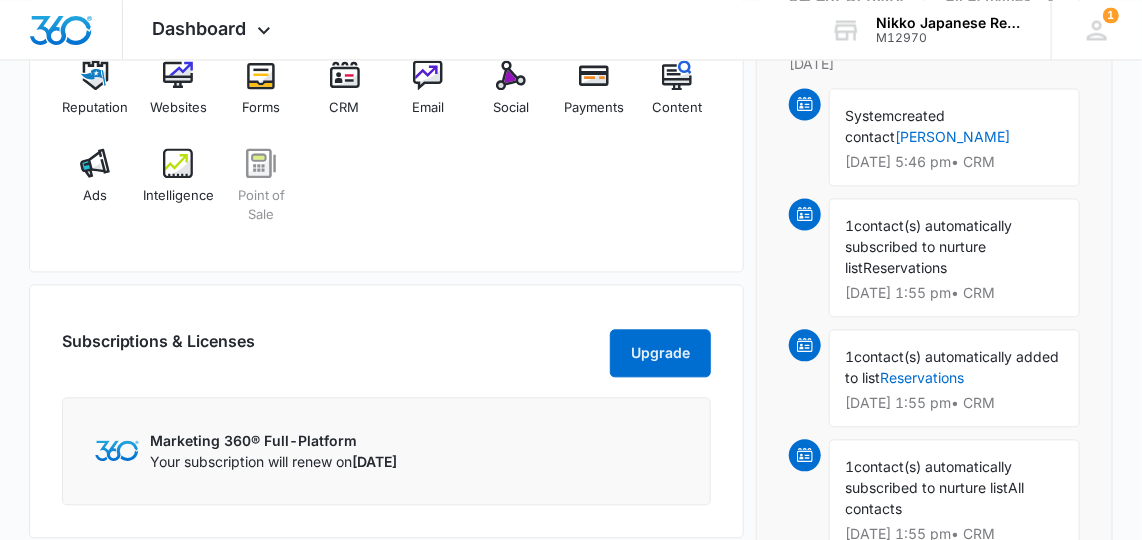 scroll, scrollTop: 1272, scrollLeft: 0, axis: vertical 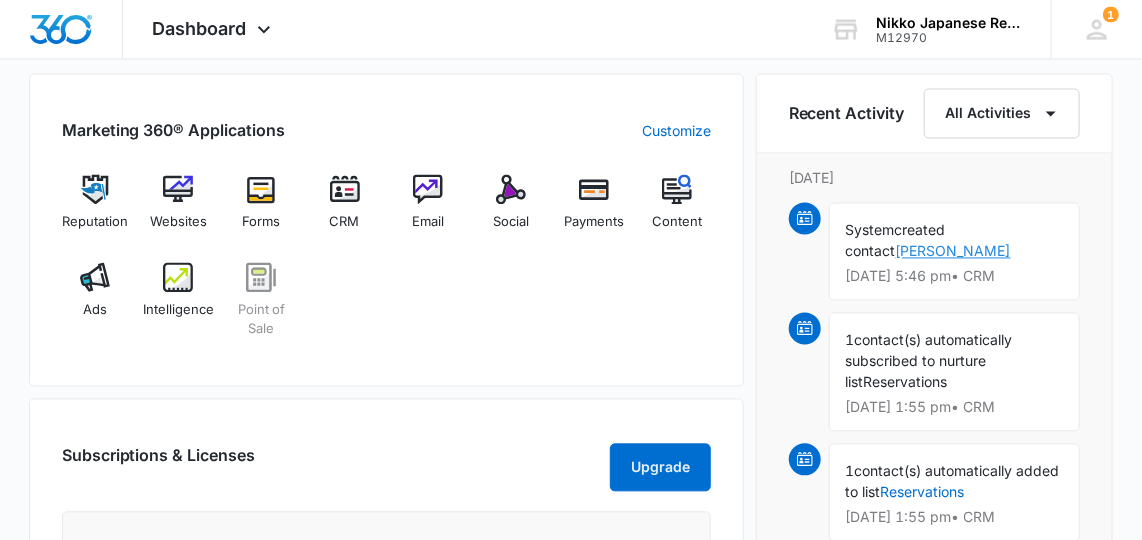 click on "[PERSON_NAME]" at bounding box center (953, 251) 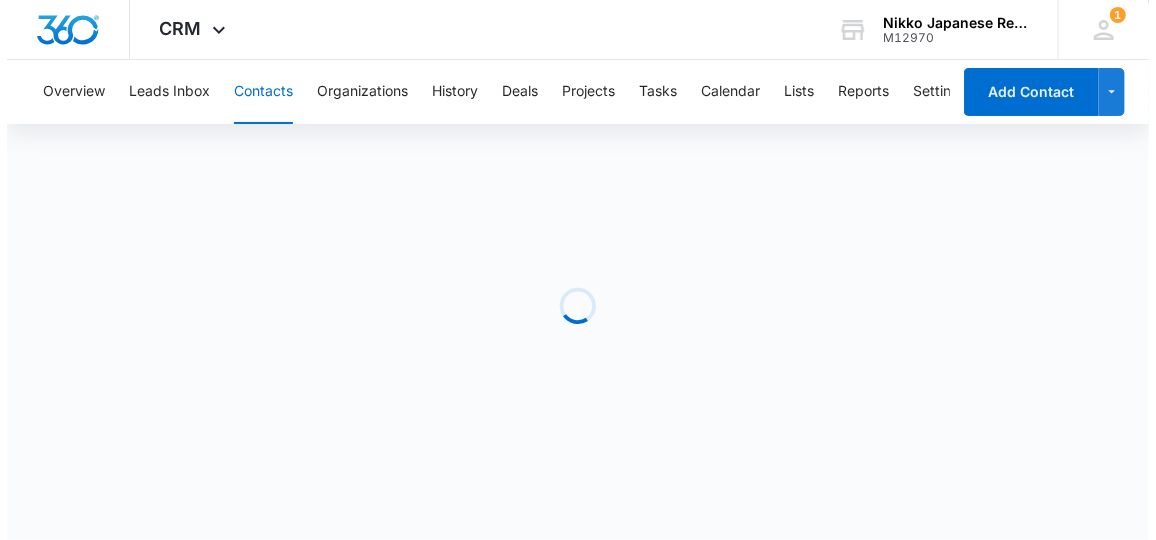 scroll, scrollTop: 0, scrollLeft: 0, axis: both 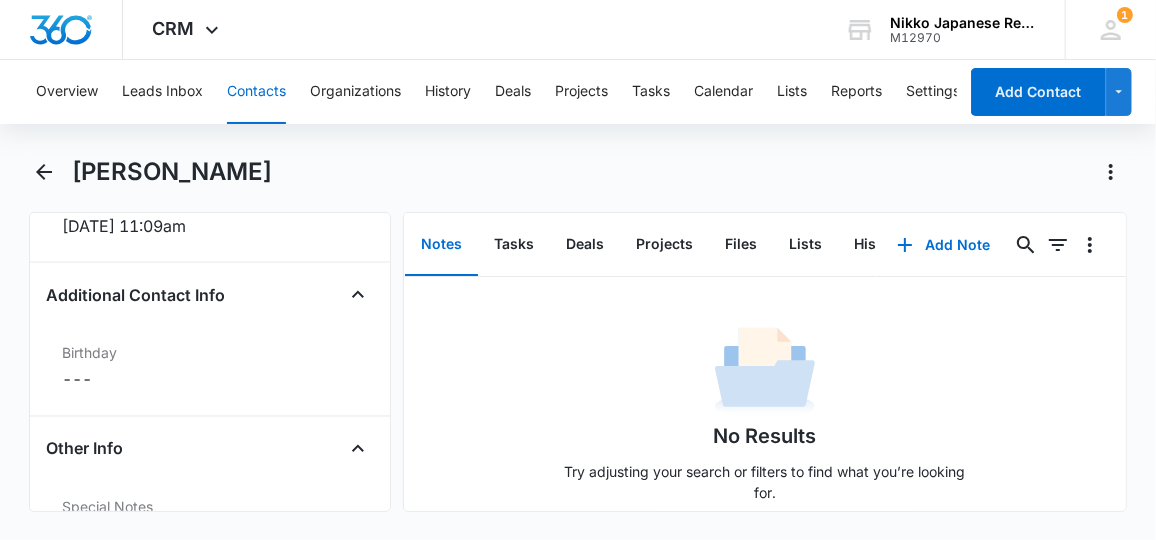 click on "Contacts" at bounding box center [256, 92] 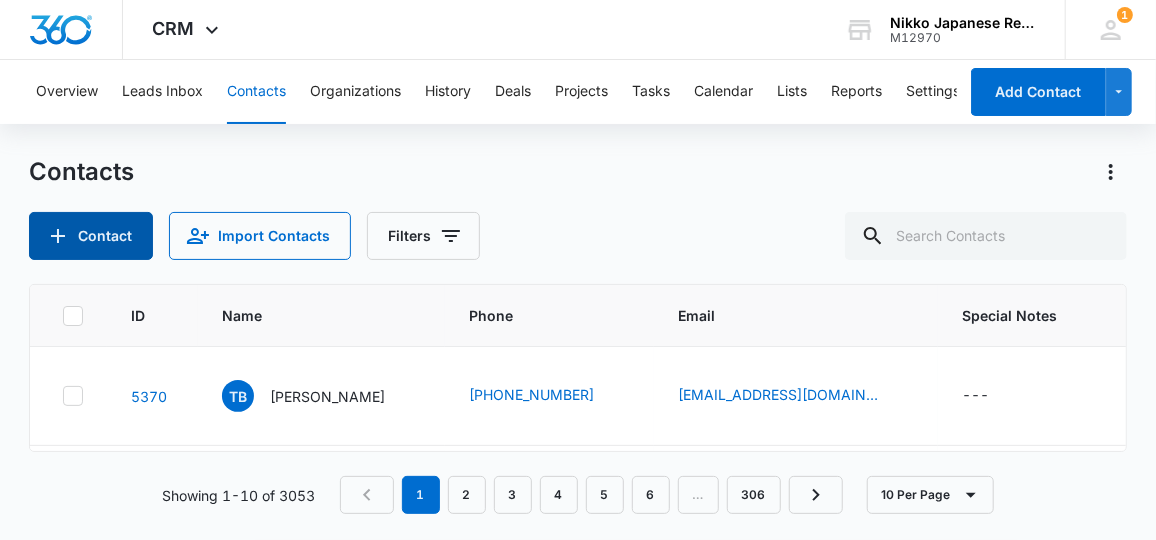click on "Contact" at bounding box center (91, 236) 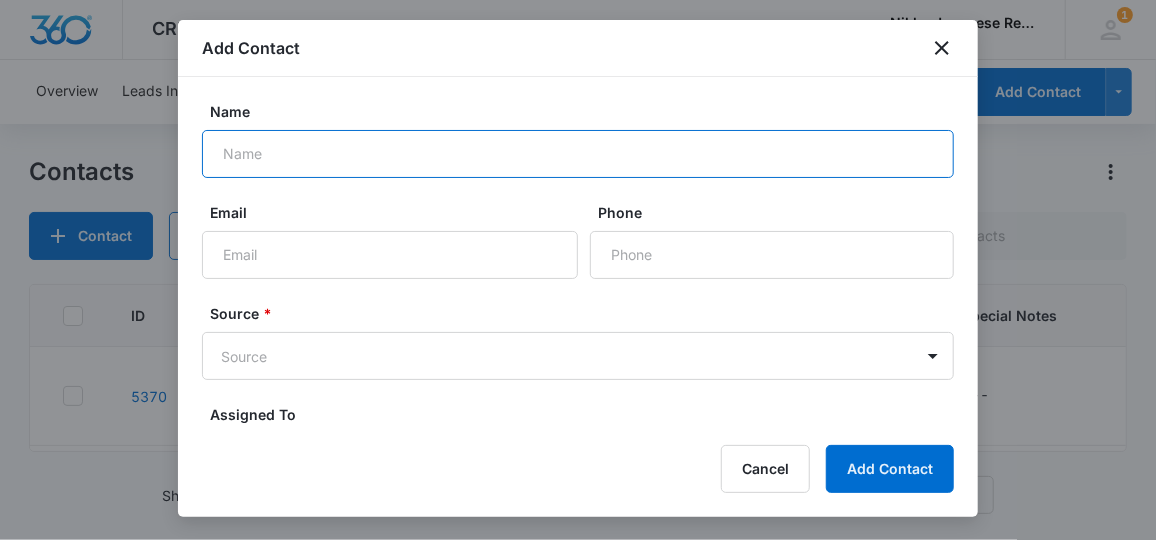 click on "Name" at bounding box center (578, 154) 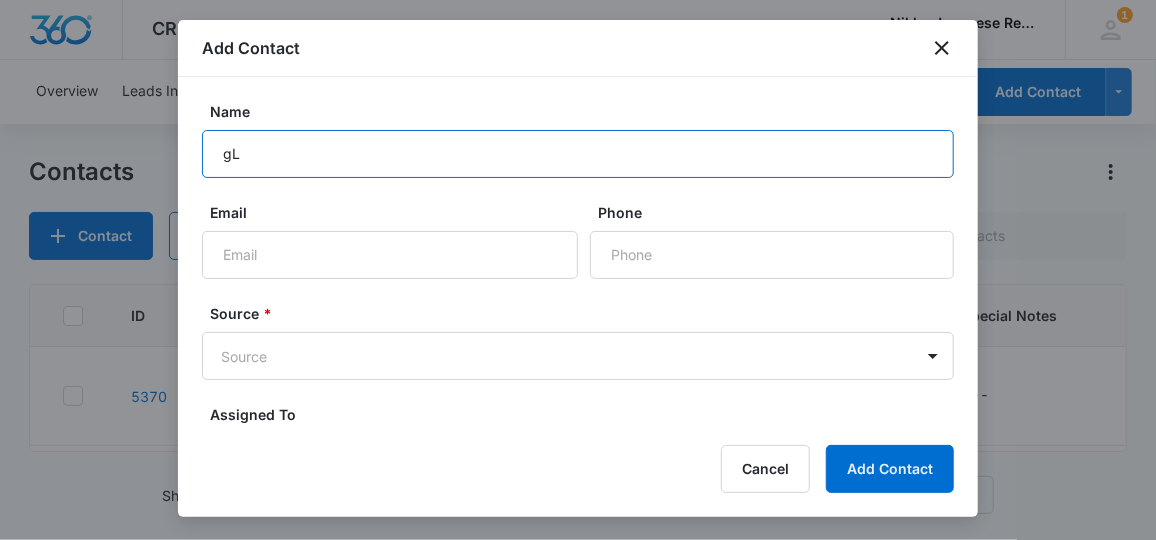 type on "g" 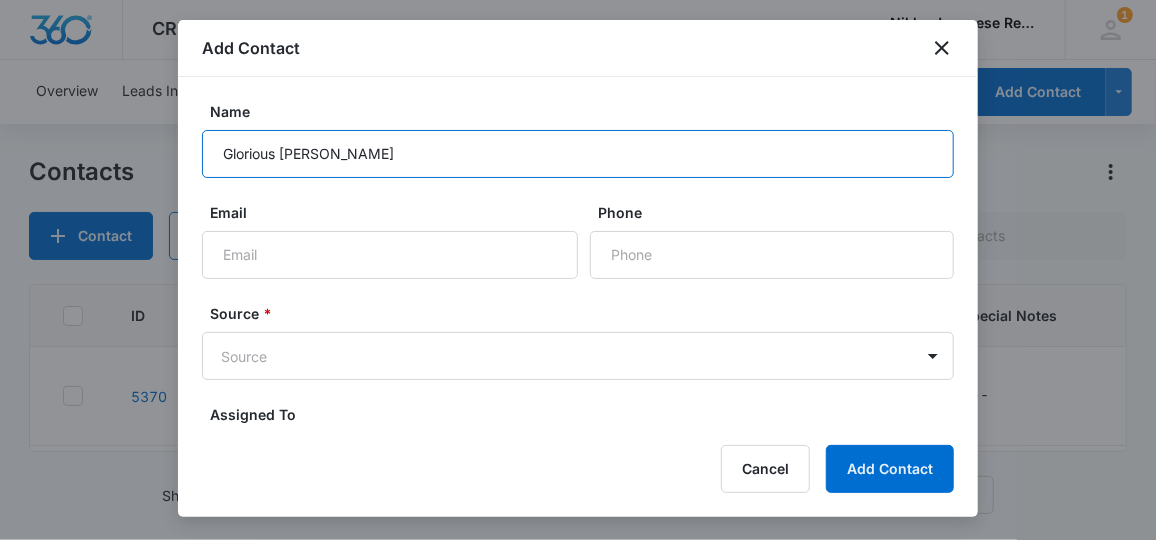 type on "Glorious [PERSON_NAME]" 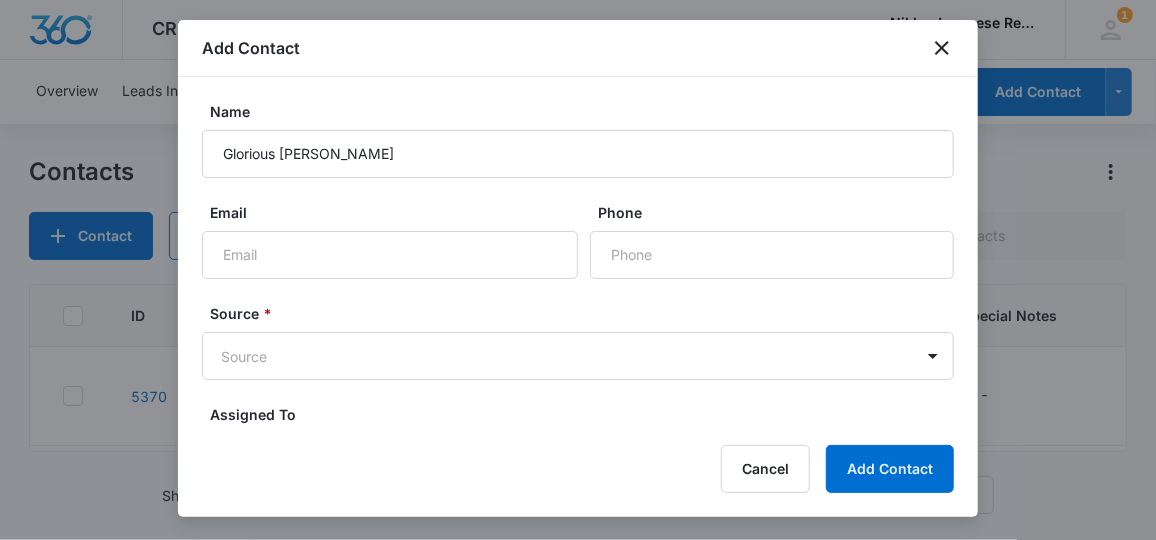 click on "Name [PERSON_NAME] Email Phone Source * Source Assigned To Assigned To Only basic fields are being displayed. Click for Advanced Fields Contact Type Contact Type Contact Status Contact Status Color Tag Current Color: Birthday" at bounding box center [578, 327] 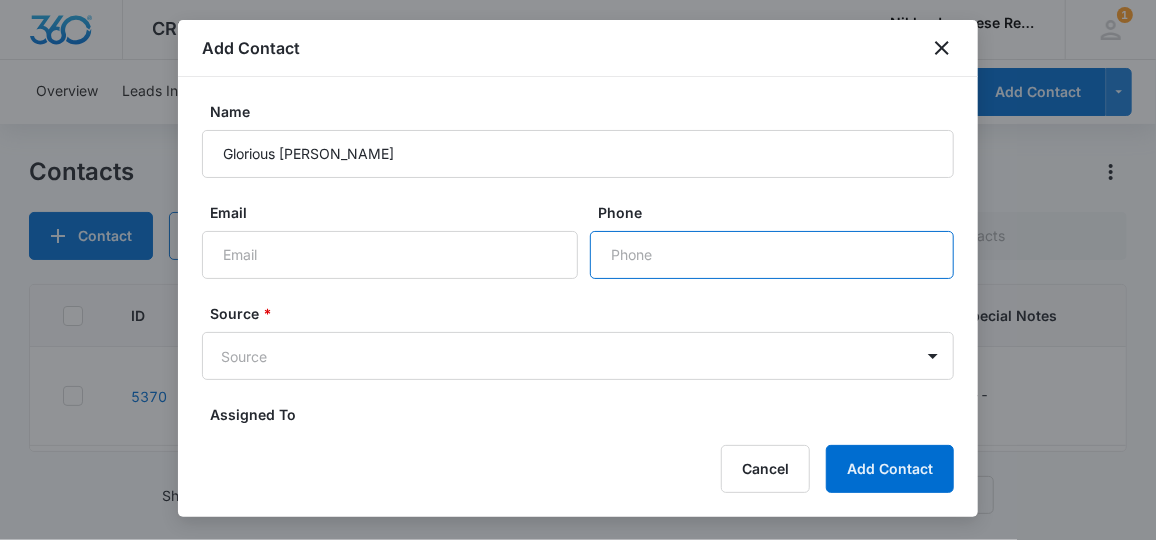 click on "Phone" at bounding box center [772, 255] 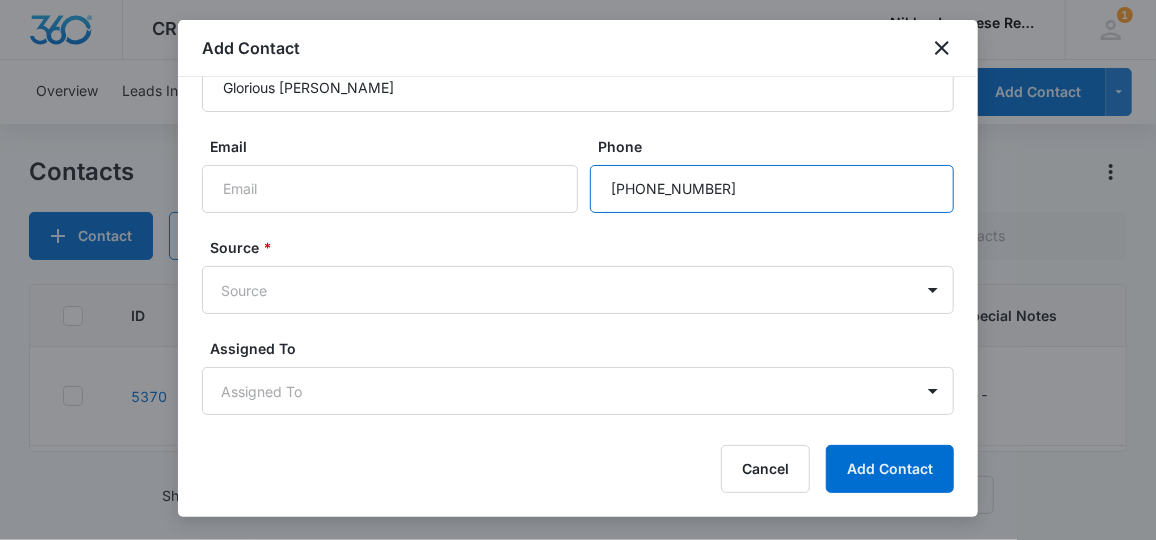 scroll, scrollTop: 127, scrollLeft: 0, axis: vertical 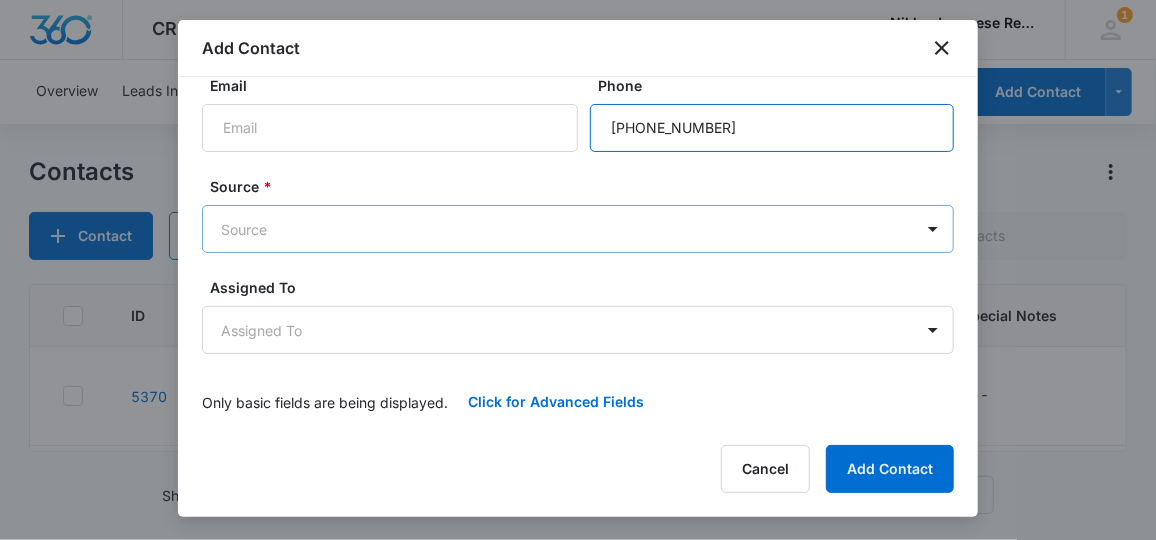 type on "[PHONE_NUMBER]" 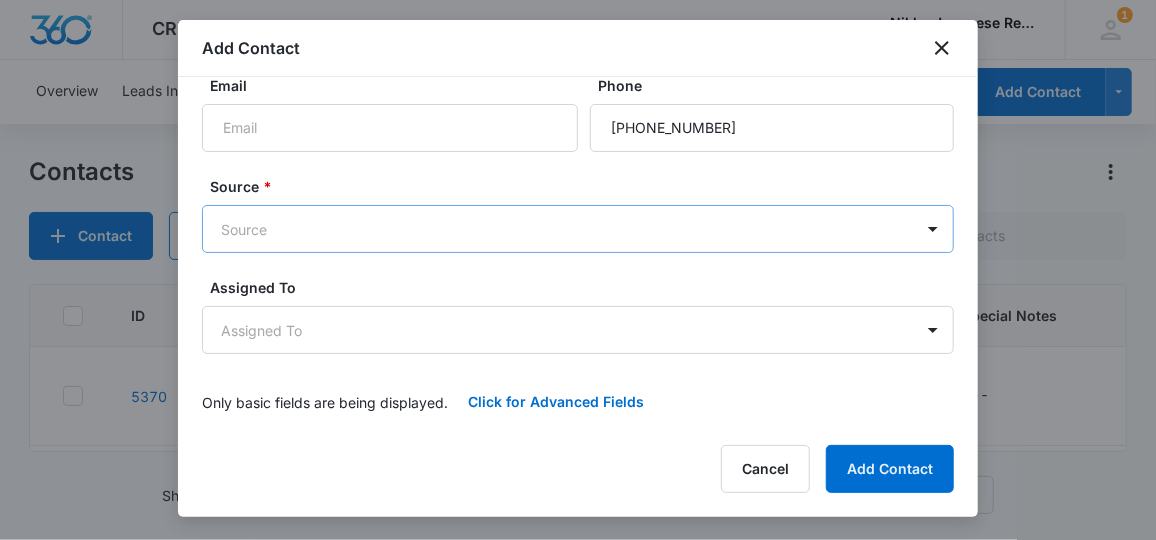 click on "CRM Apps Reputation Websites Forms CRM Email Social Payments POS Content Ads Intelligence Files Brand Settings Nikko Japanese Restaurant & Sushi Bar M12970 Your Accounts View All 1 JN [PERSON_NAME][MEDICAL_DATA] [EMAIL_ADDRESS][DOMAIN_NAME] My Profile 1 Notifications Support Logout Terms & Conditions   •   Privacy Policy Overview Leads Inbox Contacts Organizations History Deals Projects Tasks Calendar Lists Reports Settings Add Contact Contacts Contact Import Contacts Filters ID Name Phone Email Special Notes Last History Assigned To Type Status Organization Address 5370 TB [PERSON_NAME] [PHONE_NUMBER] [EMAIL_ADDRESS][DOMAIN_NAME] --- [DATE] by CRM System Succesfully subscribed to "Reservations". View More Add History --- Reservations None --- --- 5369 [PERSON_NAME] [PERSON_NAME] [PHONE_NUMBER] [EMAIL_ADDRESS][DOMAIN_NAME] --- [DATE] by CRM System Succesfully subscribed to "Reservations". View More Add History --- Reservations None --- --- 5368 OP [PERSON_NAME] [PHONE_NUMBER] [EMAIL_ADDRESS][DOMAIN_NAME] --- [DATE] by CRM System View More ---" at bounding box center [578, 270] 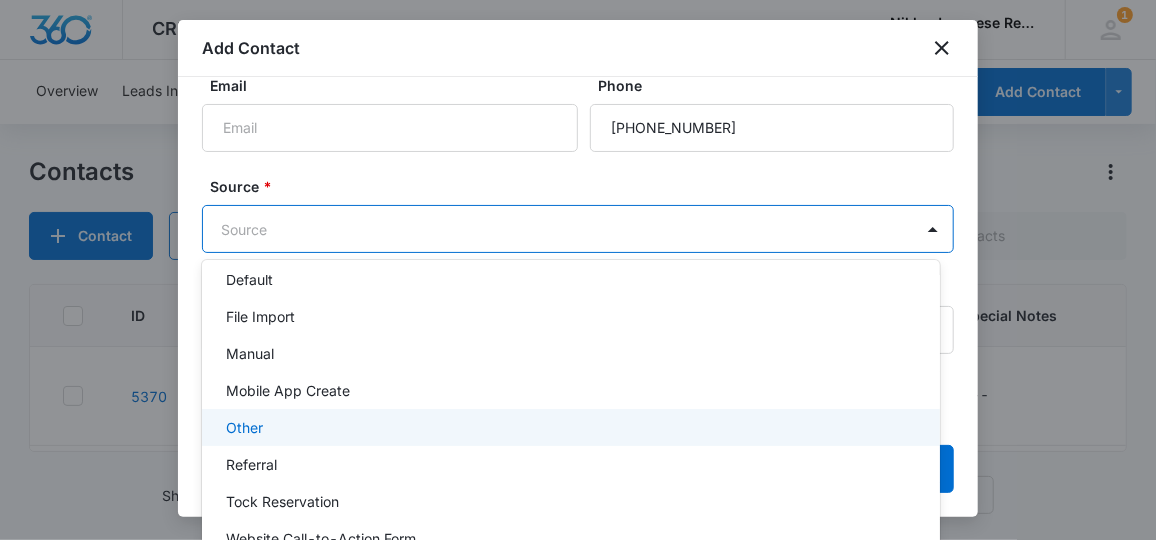 scroll, scrollTop: 105, scrollLeft: 0, axis: vertical 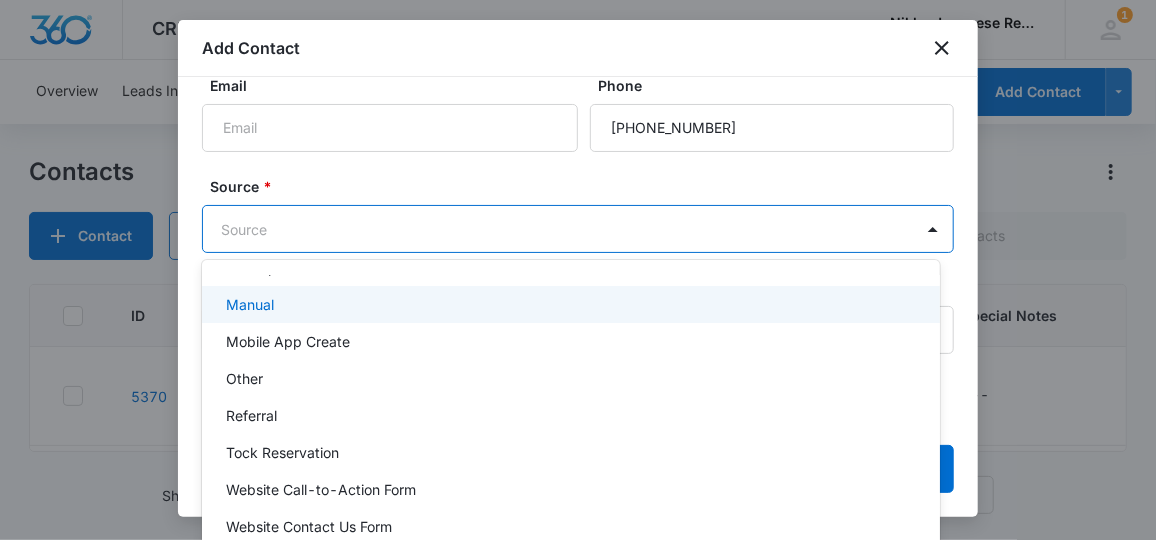 click on "Manual" at bounding box center (569, 304) 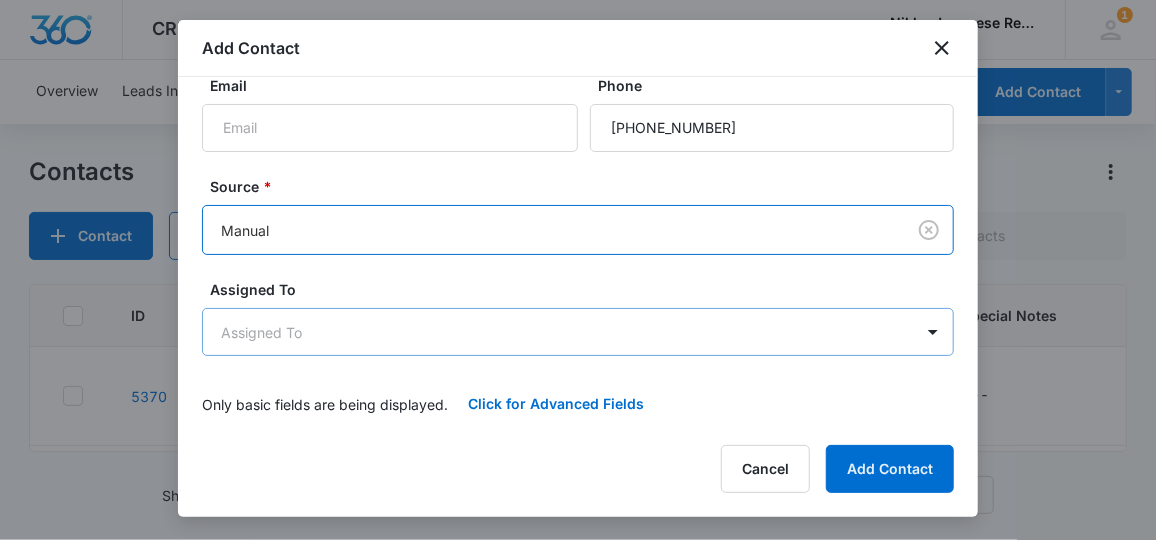 click on "CRM Apps Reputation Websites Forms CRM Email Social Payments POS Content Ads Intelligence Files Brand Settings Nikko Japanese Restaurant & Sushi Bar M12970 Your Accounts View All 1 JN [PERSON_NAME][MEDICAL_DATA] [EMAIL_ADDRESS][DOMAIN_NAME] My Profile 1 Notifications Support Logout Terms & Conditions   •   Privacy Policy Overview Leads Inbox Contacts Organizations History Deals Projects Tasks Calendar Lists Reports Settings Add Contact Contacts Contact Import Contacts Filters ID Name Phone Email Special Notes Last History Assigned To Type Status Organization Address 5370 TB [PERSON_NAME] [PHONE_NUMBER] [EMAIL_ADDRESS][DOMAIN_NAME] --- [DATE] by CRM System Succesfully subscribed to "Reservations". View More Add History --- Reservations None --- --- 5369 [PERSON_NAME] [PERSON_NAME] [PHONE_NUMBER] [EMAIL_ADDRESS][DOMAIN_NAME] --- [DATE] by CRM System Succesfully subscribed to "Reservations". View More Add History --- Reservations None --- --- 5368 OP [PERSON_NAME] [PHONE_NUMBER] [EMAIL_ADDRESS][DOMAIN_NAME] --- [DATE] by CRM System View More ---" at bounding box center (578, 270) 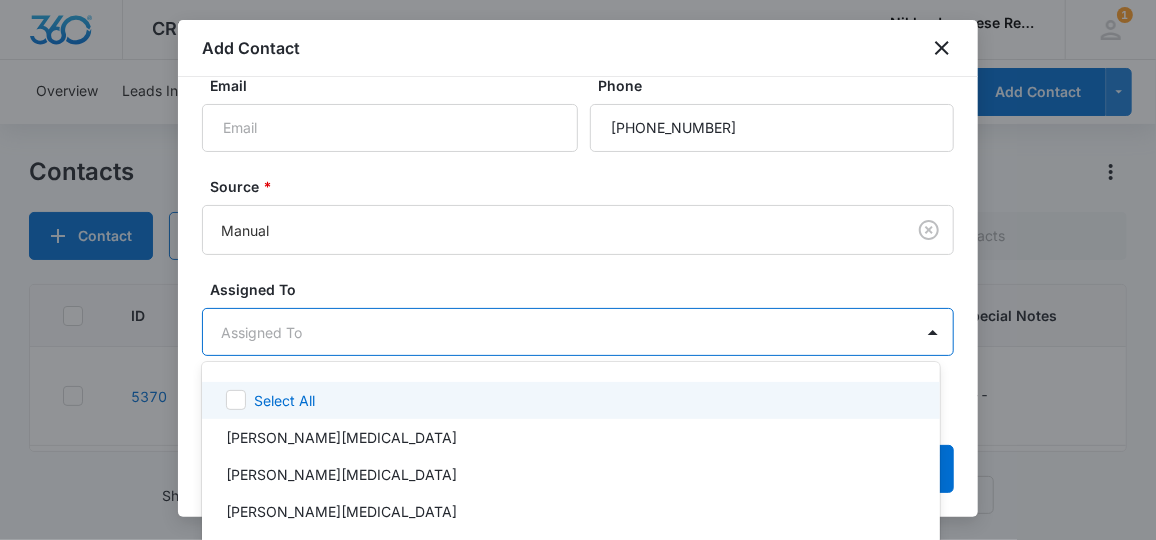 scroll, scrollTop: 22, scrollLeft: 0, axis: vertical 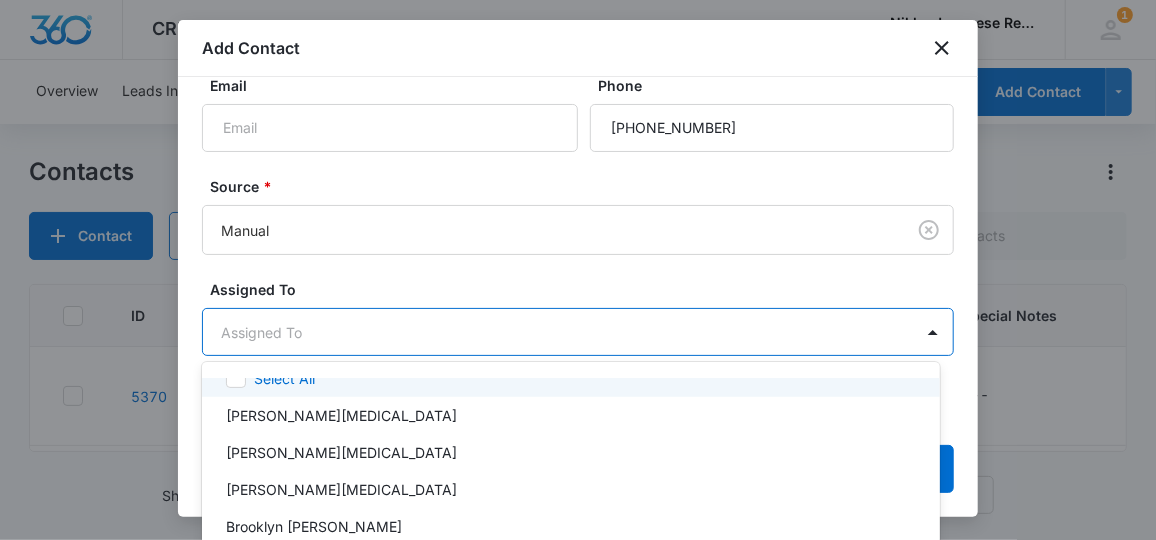 click at bounding box center [578, 270] 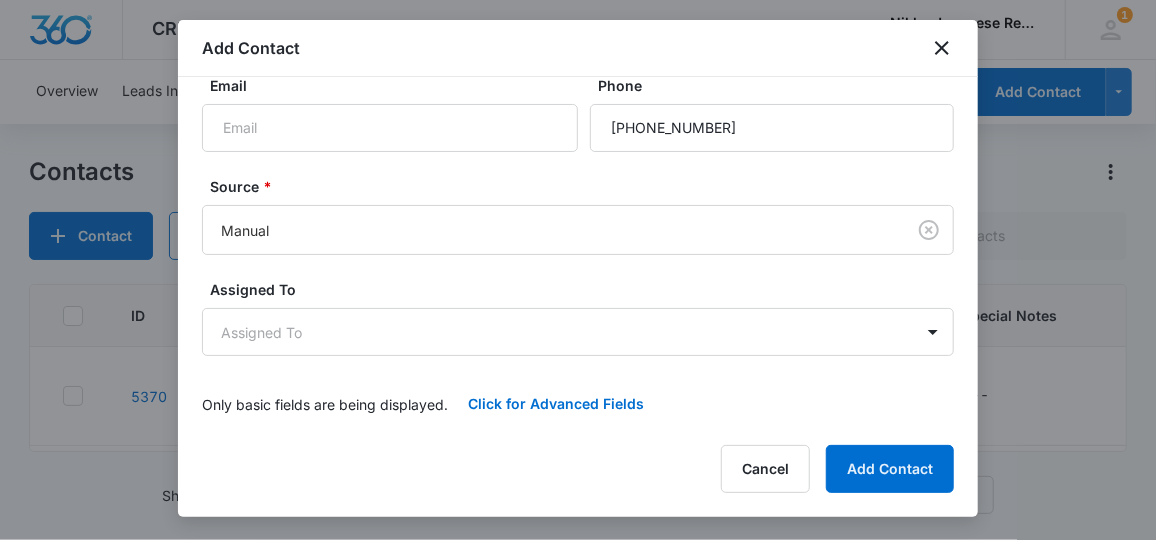 scroll, scrollTop: 129, scrollLeft: 0, axis: vertical 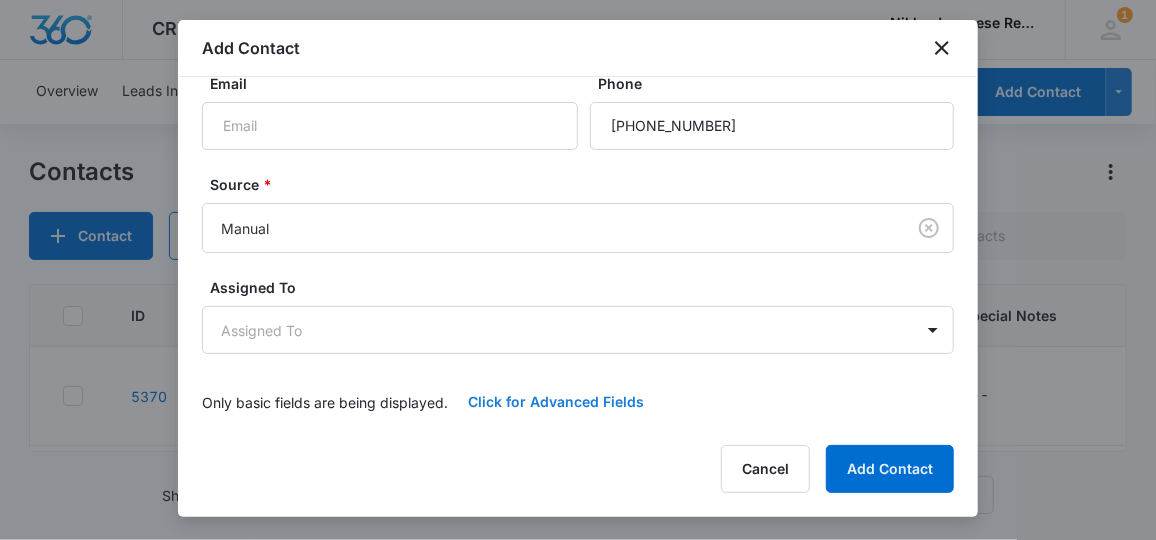 click on "Click for Advanced Fields" at bounding box center [556, 402] 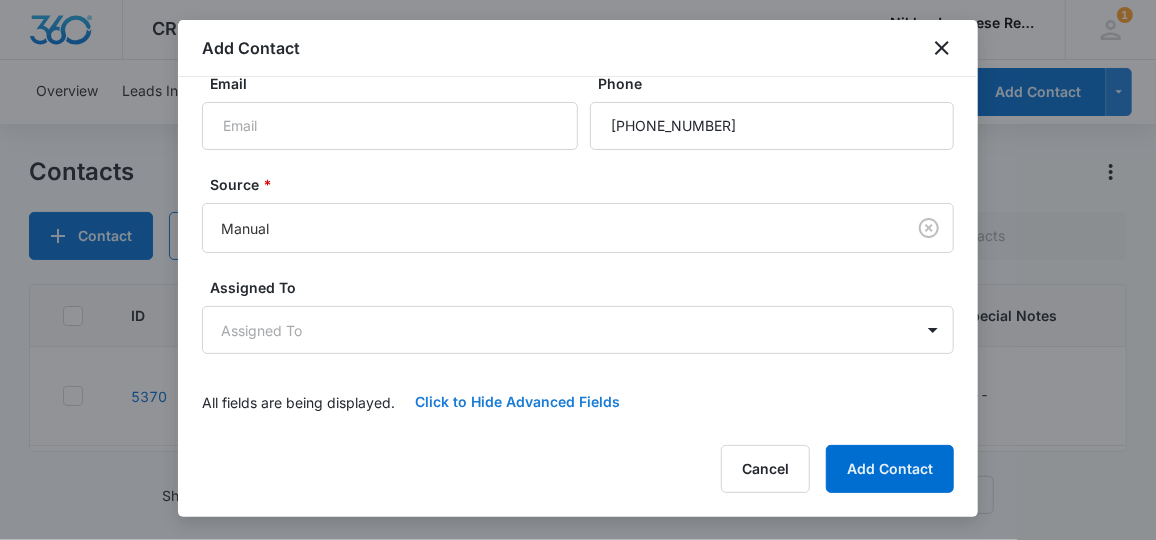 scroll, scrollTop: 401, scrollLeft: 0, axis: vertical 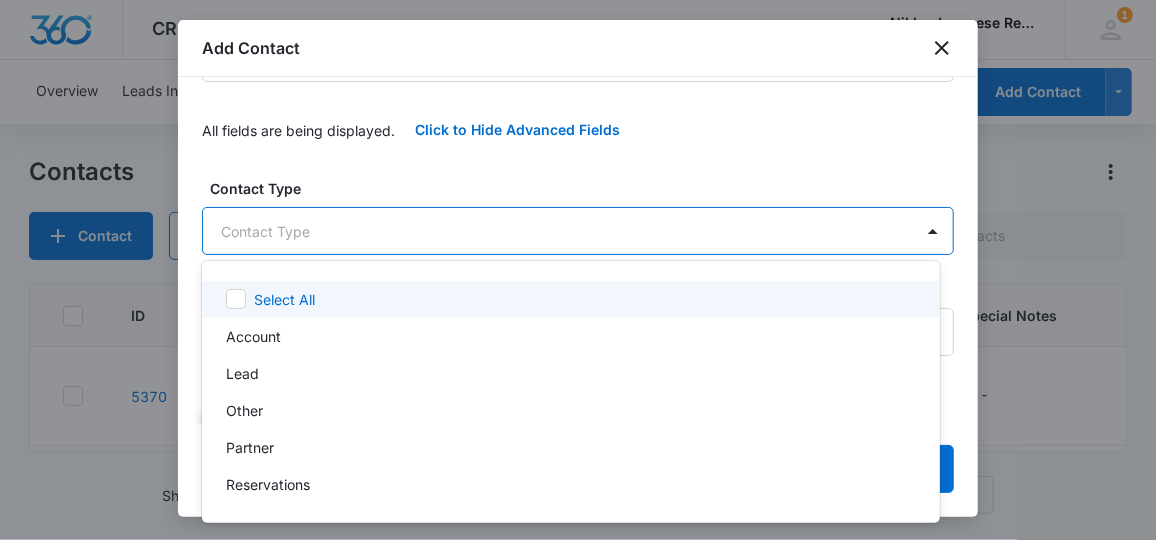 click on "CRM Apps Reputation Websites Forms CRM Email Social Payments POS Content Ads Intelligence Files Brand Settings Nikko Japanese Restaurant & Sushi Bar M12970 Your Accounts View All 1 JN [PERSON_NAME][MEDICAL_DATA] [EMAIL_ADDRESS][DOMAIN_NAME] My Profile 1 Notifications Support Logout Terms & Conditions   •   Privacy Policy Overview Leads Inbox Contacts Organizations History Deals Projects Tasks Calendar Lists Reports Settings Add Contact Contacts Contact Import Contacts Filters ID Name Phone Email Special Notes Last History Assigned To Type Status Organization Address 5370 TB [PERSON_NAME] [PHONE_NUMBER] [EMAIL_ADDRESS][DOMAIN_NAME] --- [DATE] by CRM System Succesfully subscribed to "Reservations". View More Add History --- Reservations None --- --- 5369 [PERSON_NAME] [PERSON_NAME] [PHONE_NUMBER] [EMAIL_ADDRESS][DOMAIN_NAME] --- [DATE] by CRM System Succesfully subscribed to "Reservations". View More Add History --- Reservations None --- --- 5368 OP [PERSON_NAME] [PHONE_NUMBER] [EMAIL_ADDRESS][DOMAIN_NAME] --- [DATE] by CRM System View More ---" at bounding box center [578, 270] 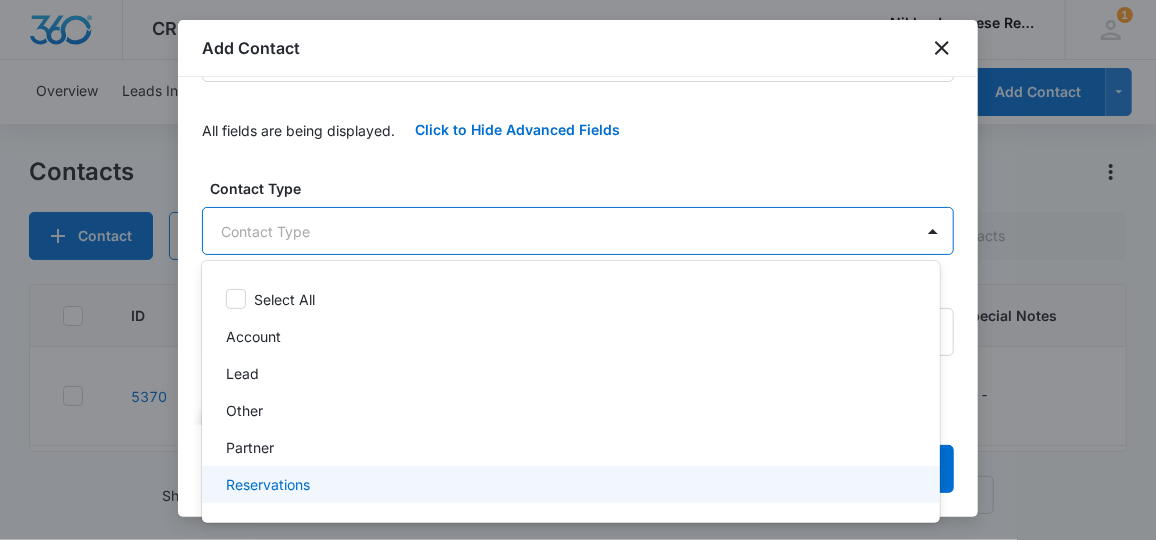 click on "Reservations" at bounding box center [569, 484] 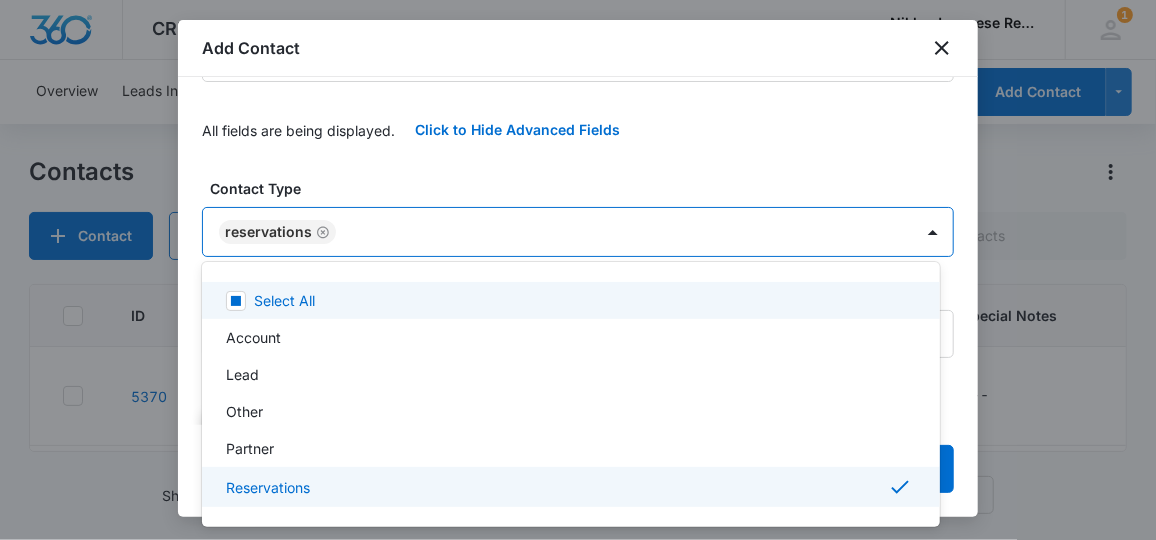 click at bounding box center (578, 270) 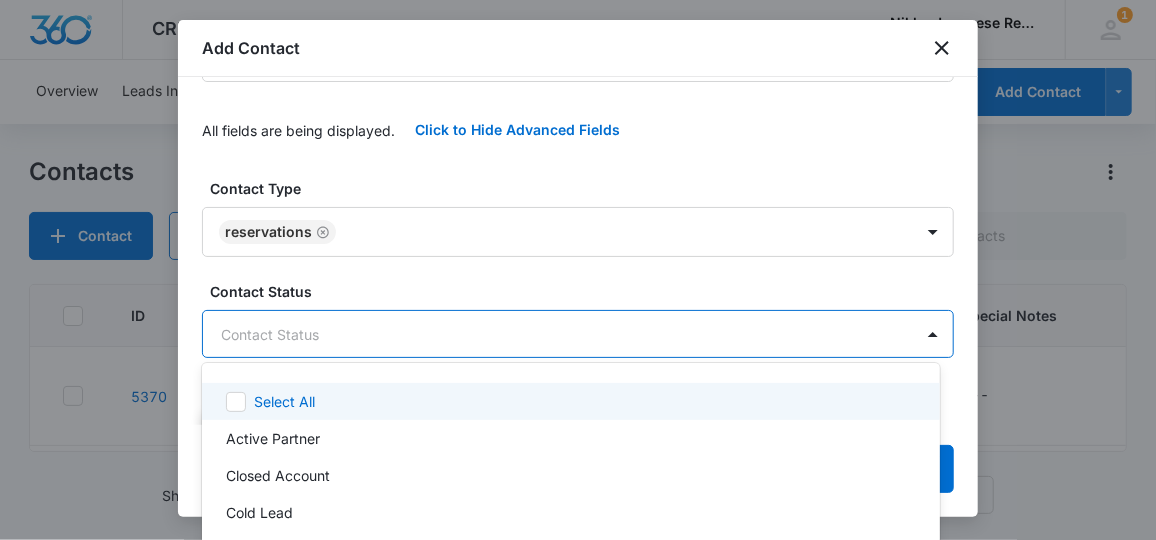 click on "CRM Apps Reputation Websites Forms CRM Email Social Payments POS Content Ads Intelligence Files Brand Settings Nikko Japanese Restaurant & Sushi Bar M12970 Your Accounts View All 1 JN [PERSON_NAME][MEDICAL_DATA] [EMAIL_ADDRESS][DOMAIN_NAME] My Profile 1 Notifications Support Logout Terms & Conditions   •   Privacy Policy Overview Leads Inbox Contacts Organizations History Deals Projects Tasks Calendar Lists Reports Settings Add Contact Contacts Contact Import Contacts Filters ID Name Phone Email Special Notes Last History Assigned To Type Status Organization Address 5370 TB [PERSON_NAME] [PHONE_NUMBER] [EMAIL_ADDRESS][DOMAIN_NAME] --- [DATE] by CRM System Succesfully subscribed to "Reservations". View More Add History --- Reservations None --- --- 5369 [PERSON_NAME] [PERSON_NAME] [PHONE_NUMBER] [EMAIL_ADDRESS][DOMAIN_NAME] --- [DATE] by CRM System Succesfully subscribed to "Reservations". View More Add History --- Reservations None --- --- 5368 OP [PERSON_NAME] [PHONE_NUMBER] [EMAIL_ADDRESS][DOMAIN_NAME] --- [DATE] by CRM System View More ---" at bounding box center (578, 270) 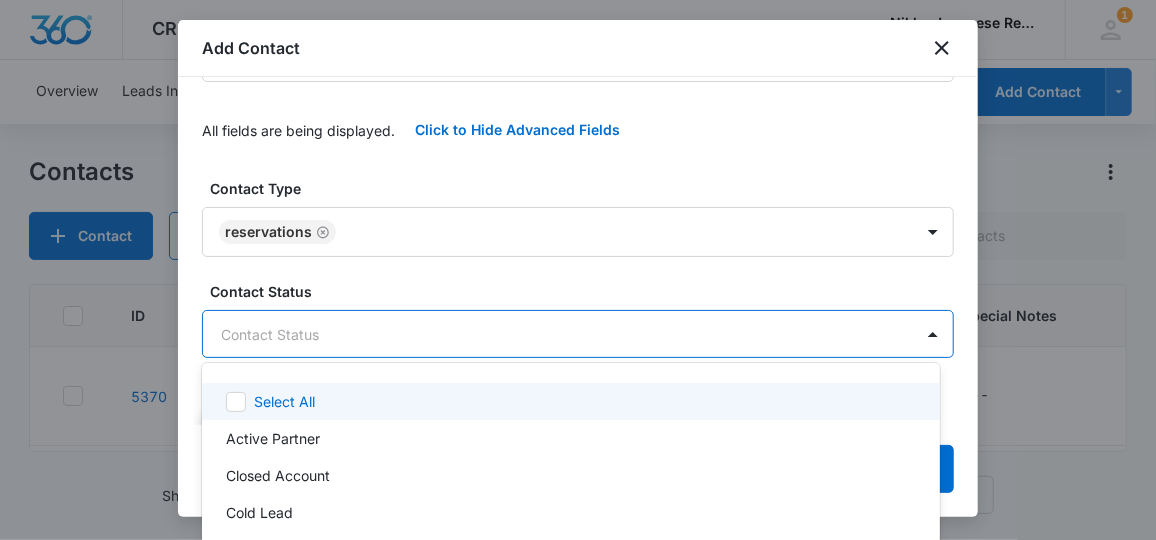 click at bounding box center [578, 270] 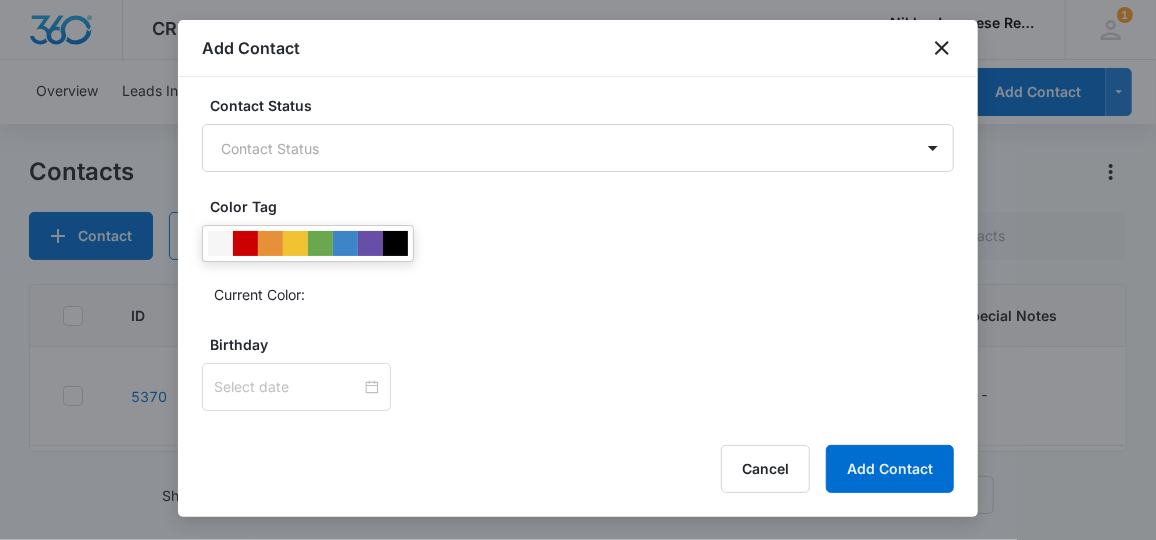scroll, scrollTop: 593, scrollLeft: 0, axis: vertical 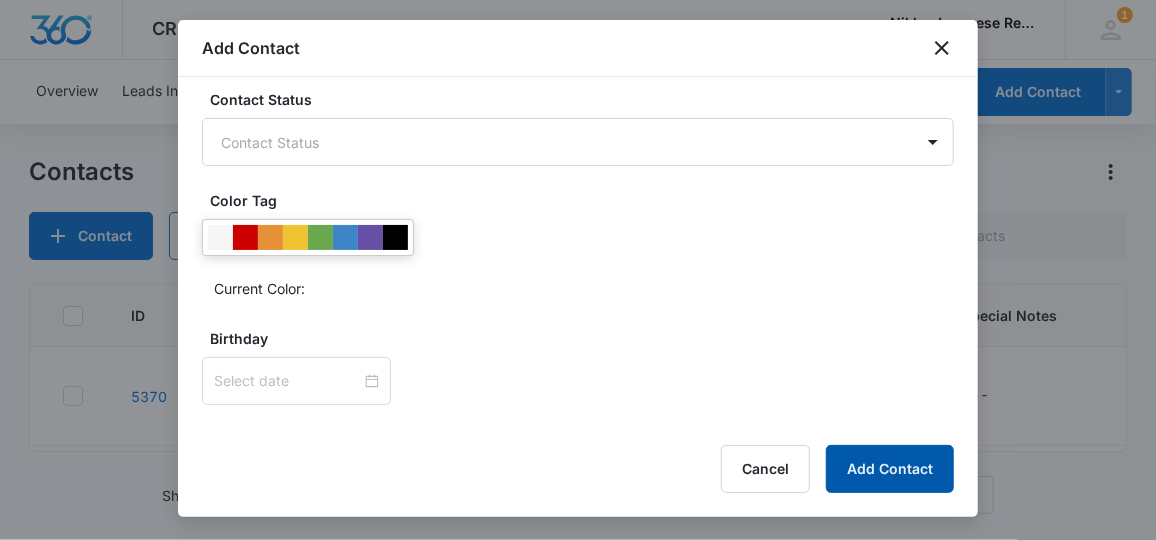 drag, startPoint x: 885, startPoint y: 476, endPoint x: 827, endPoint y: 453, distance: 62.39391 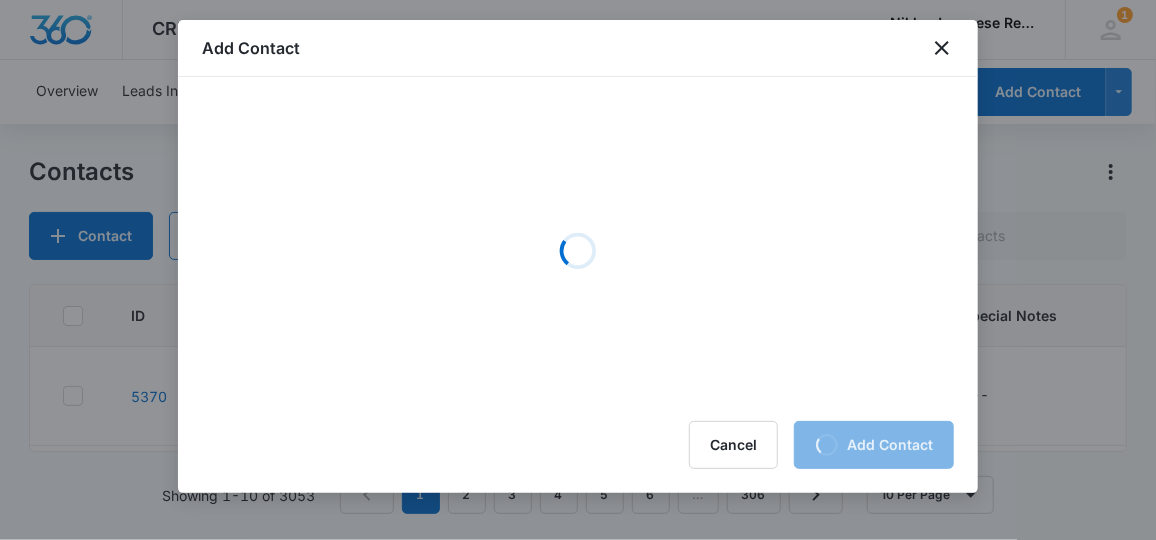 scroll, scrollTop: 0, scrollLeft: 0, axis: both 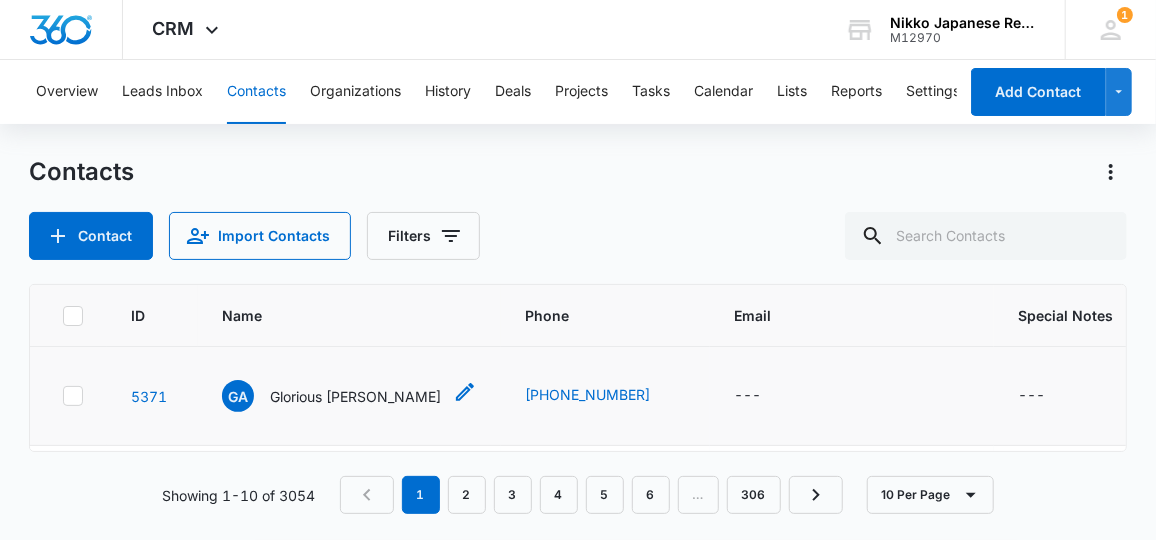 click on "Glorious [PERSON_NAME]" at bounding box center (355, 396) 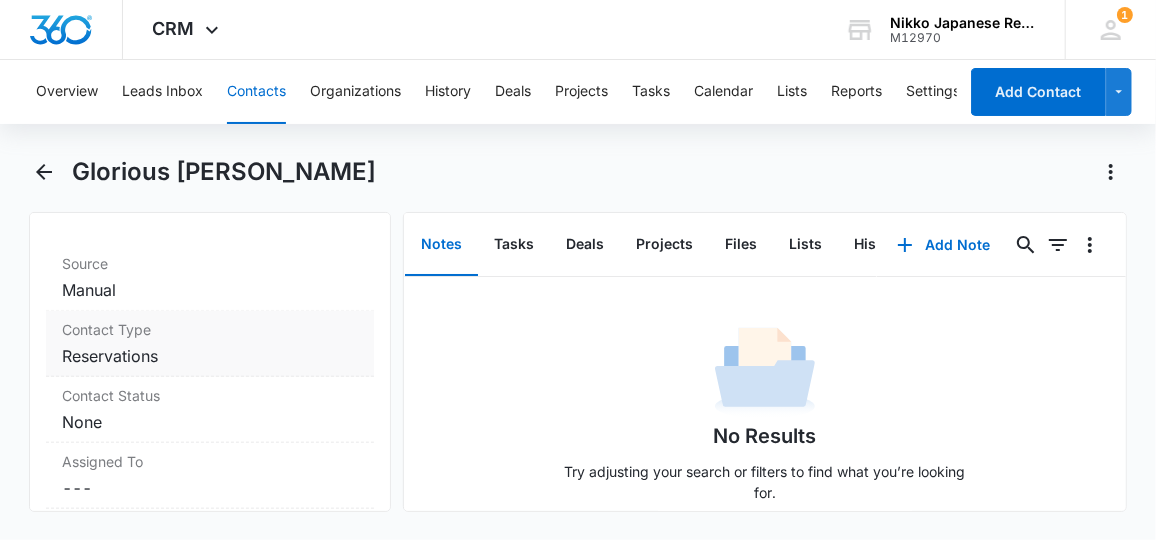 scroll, scrollTop: 818, scrollLeft: 0, axis: vertical 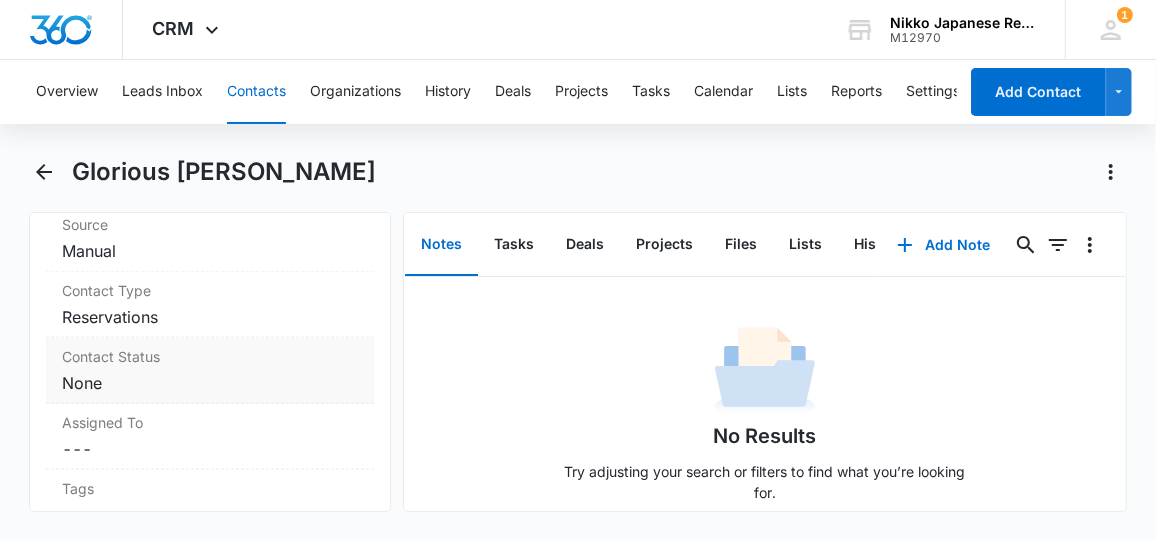 click on "Cancel Save Changes None" at bounding box center (210, 383) 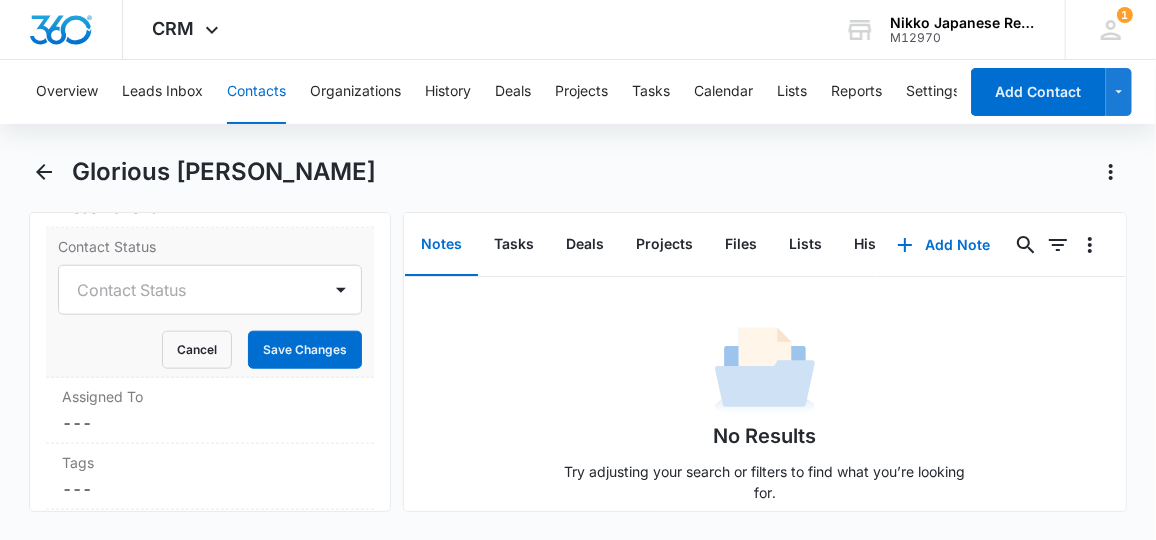 scroll, scrollTop: 818, scrollLeft: 0, axis: vertical 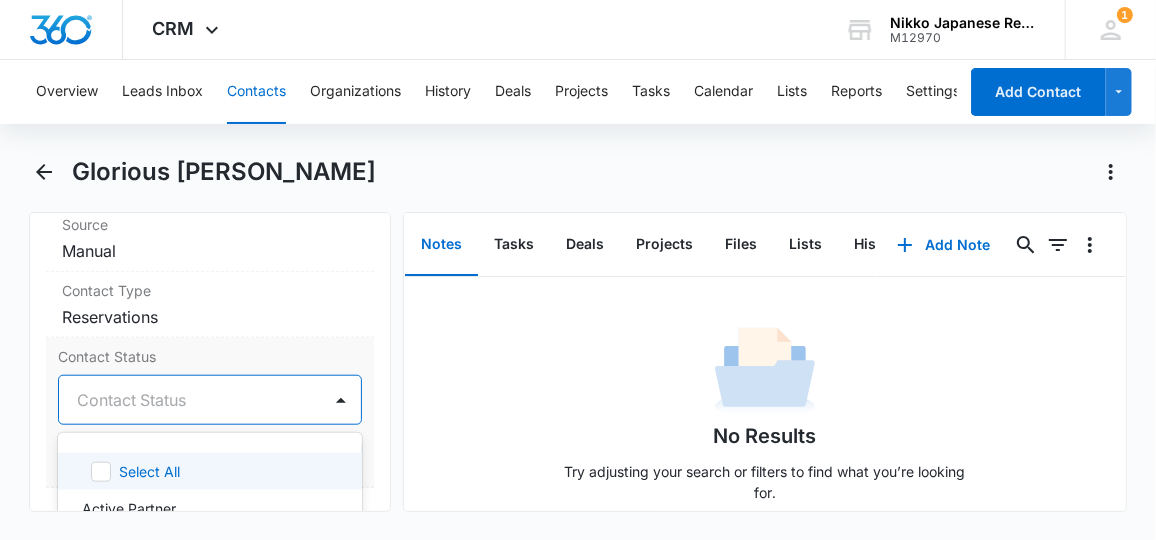 click at bounding box center (186, 400) 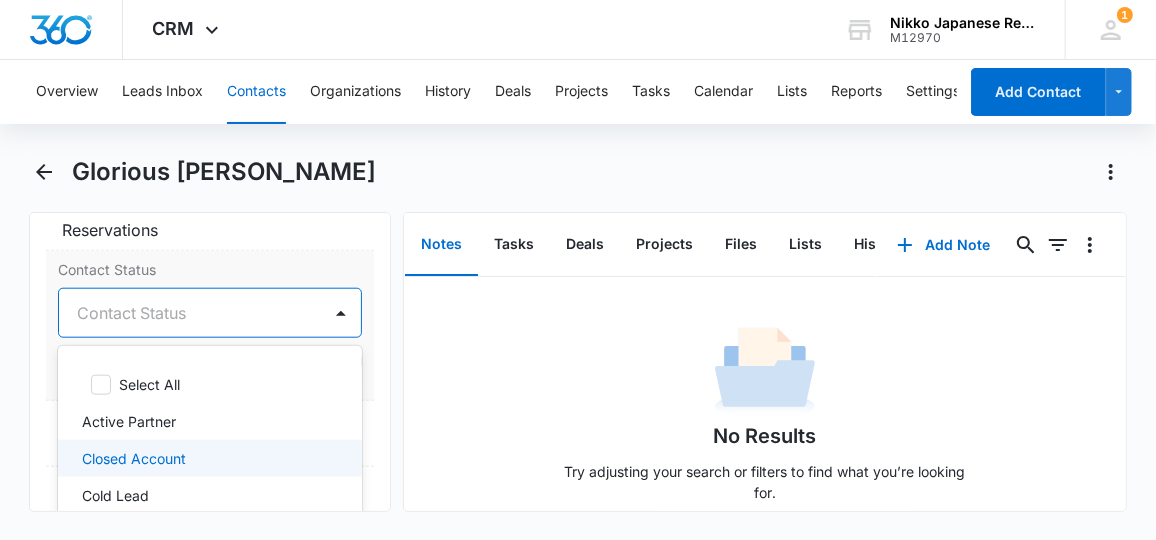 scroll, scrollTop: 999, scrollLeft: 0, axis: vertical 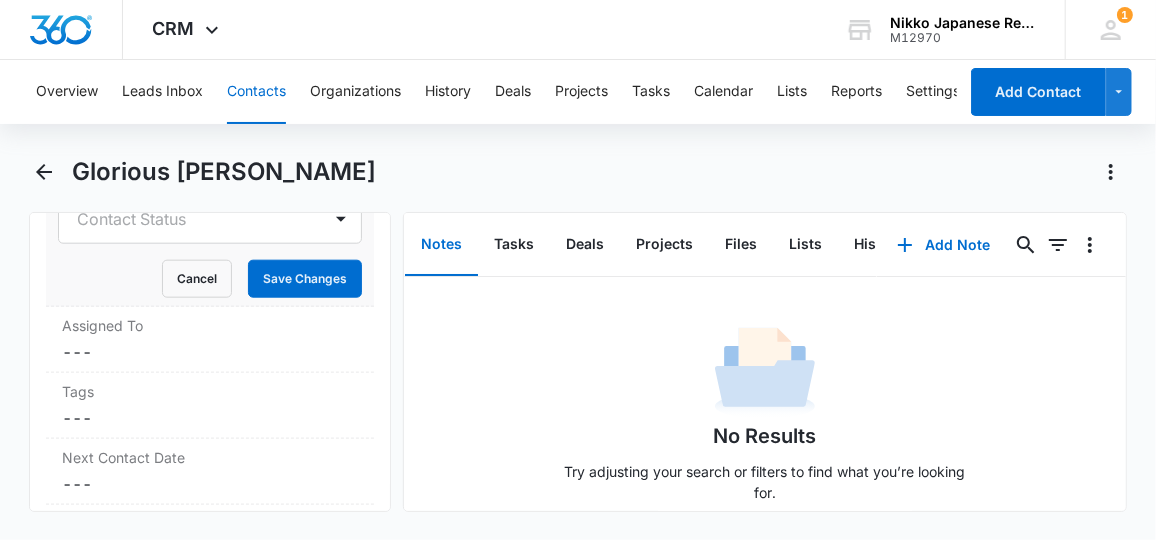 click on "Glorious [PERSON_NAME]" at bounding box center (599, 172) 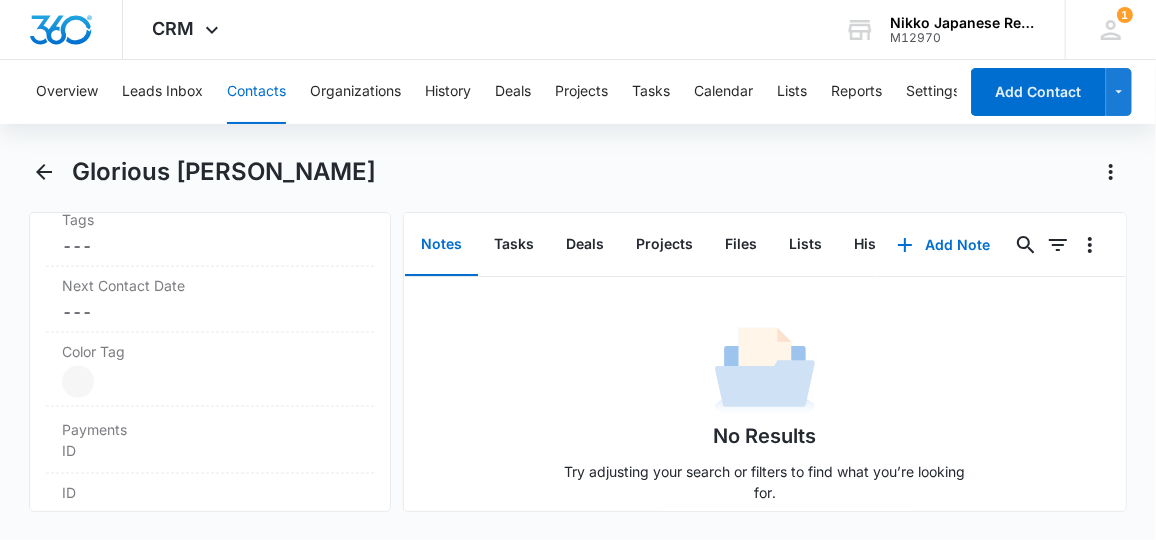 scroll, scrollTop: 1181, scrollLeft: 0, axis: vertical 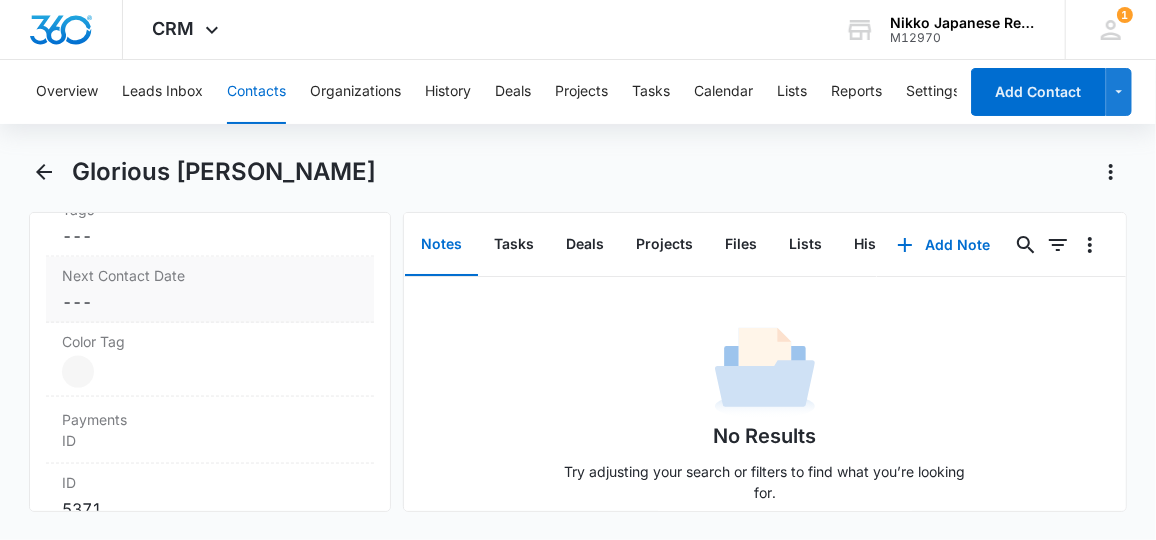 click on "Next Contact Date Cancel Save Changes ---" at bounding box center [210, 290] 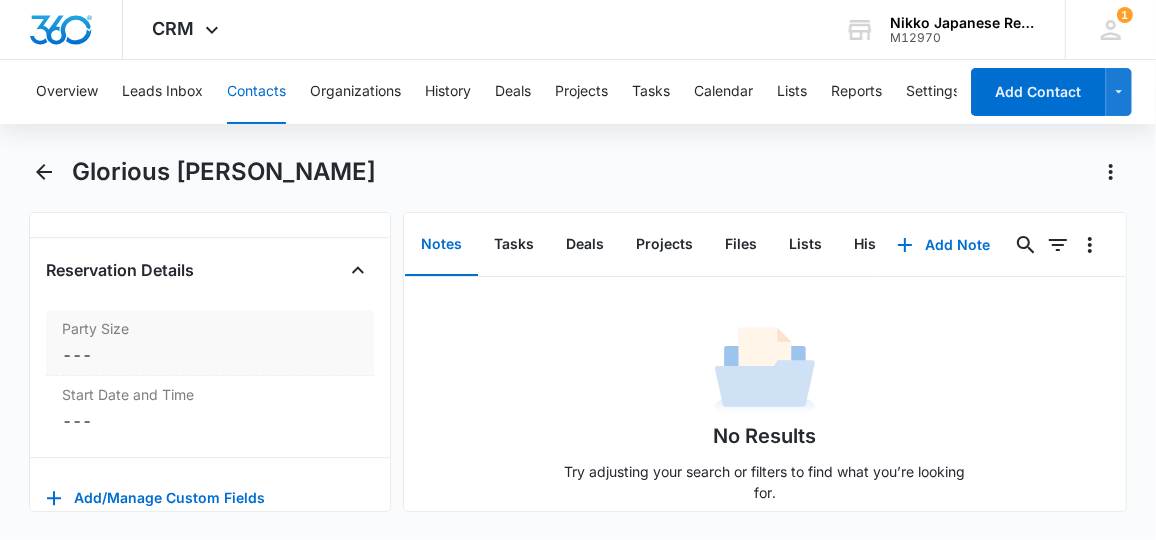 scroll, scrollTop: 2363, scrollLeft: 0, axis: vertical 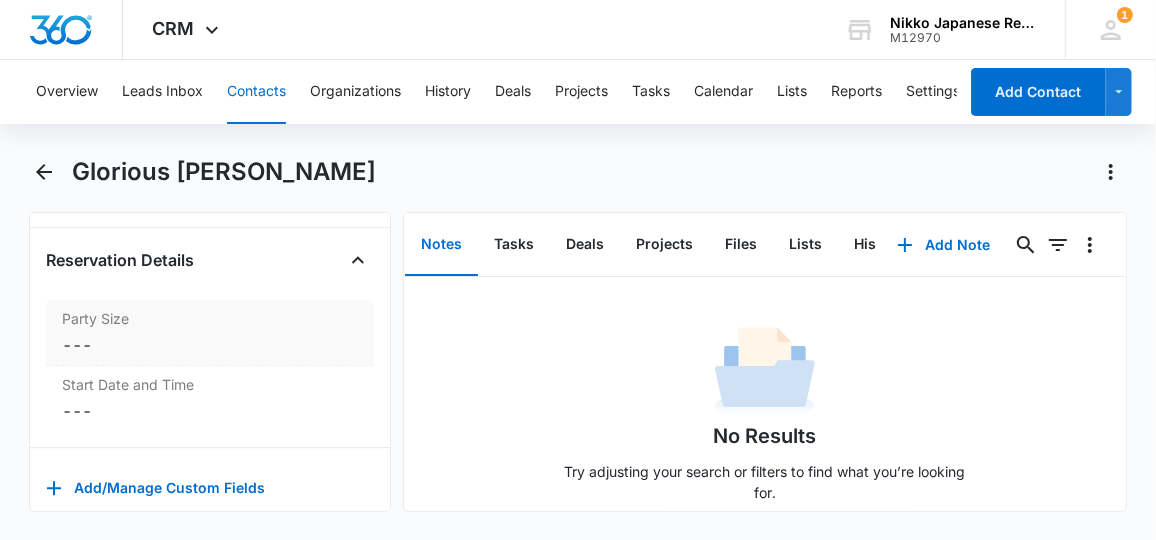 click on "Party Size" at bounding box center (210, 318) 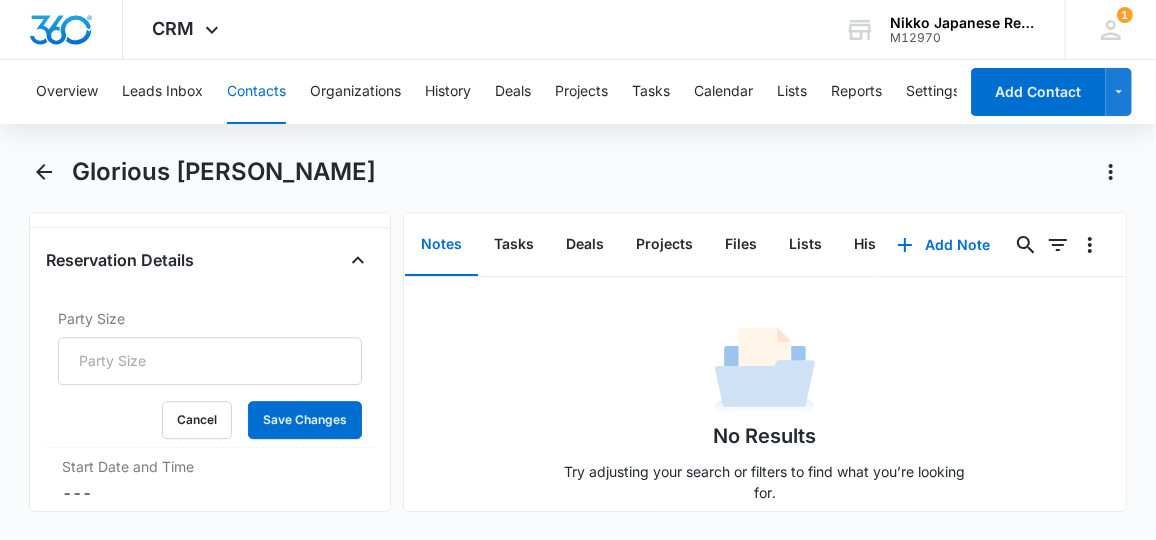 scroll, scrollTop: 2272, scrollLeft: 0, axis: vertical 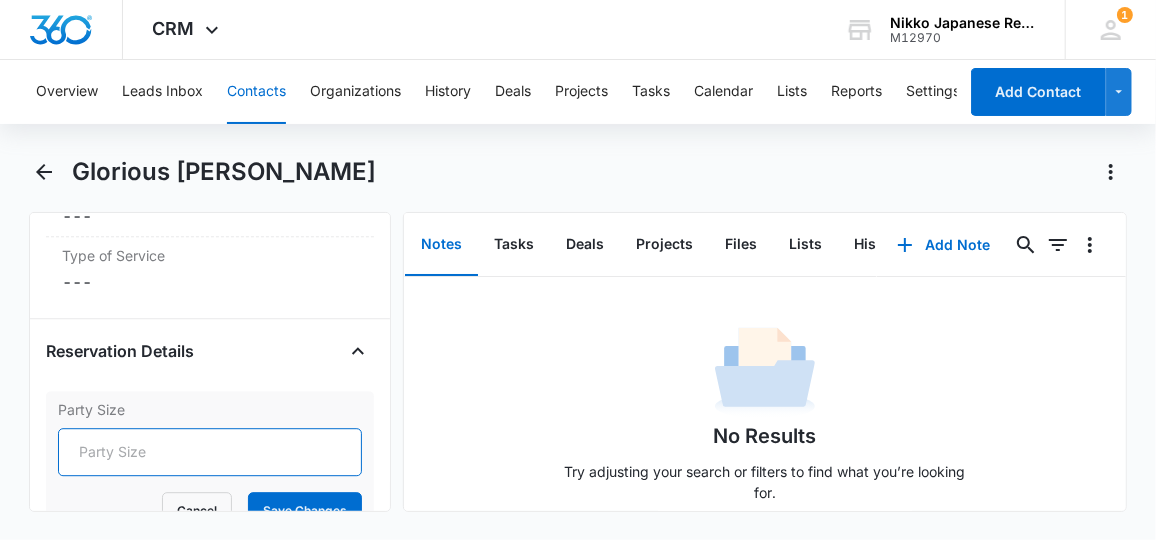 click on "Party Size" at bounding box center [210, 452] 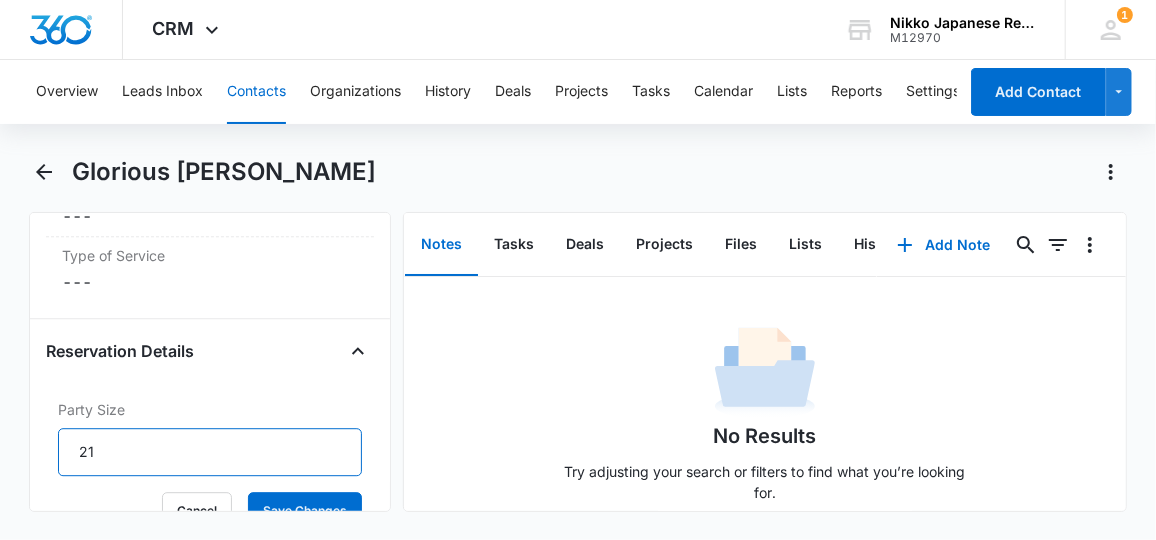 type on "21" 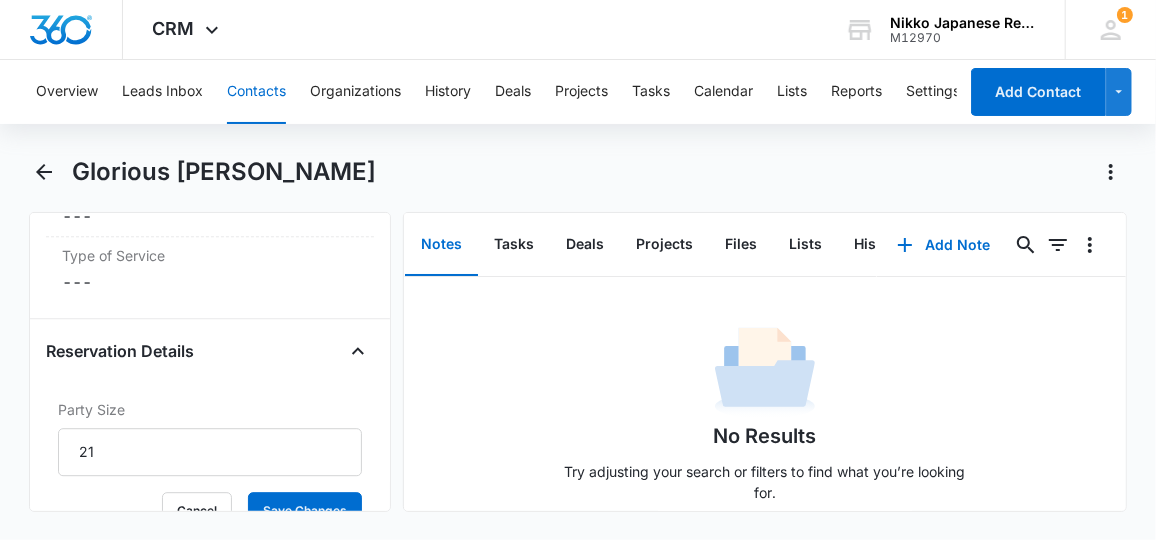 click on "Reservation Details Party Size 21 Cancel Save Changes Start Date and Time Cancel Save Changes ---" at bounding box center [210, 478] 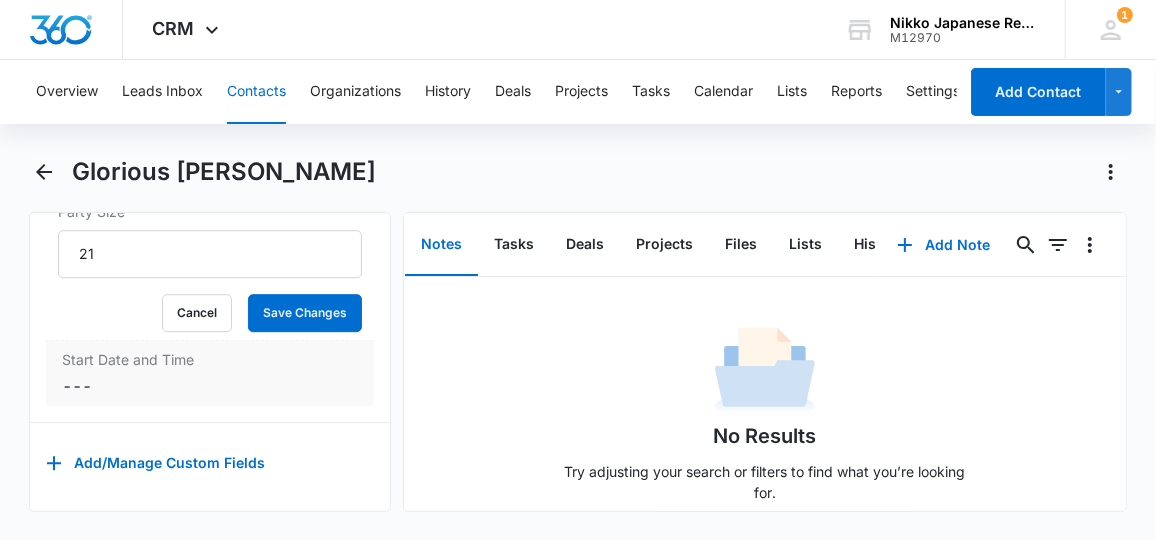 click on "Cancel Save Changes ---" at bounding box center (210, 386) 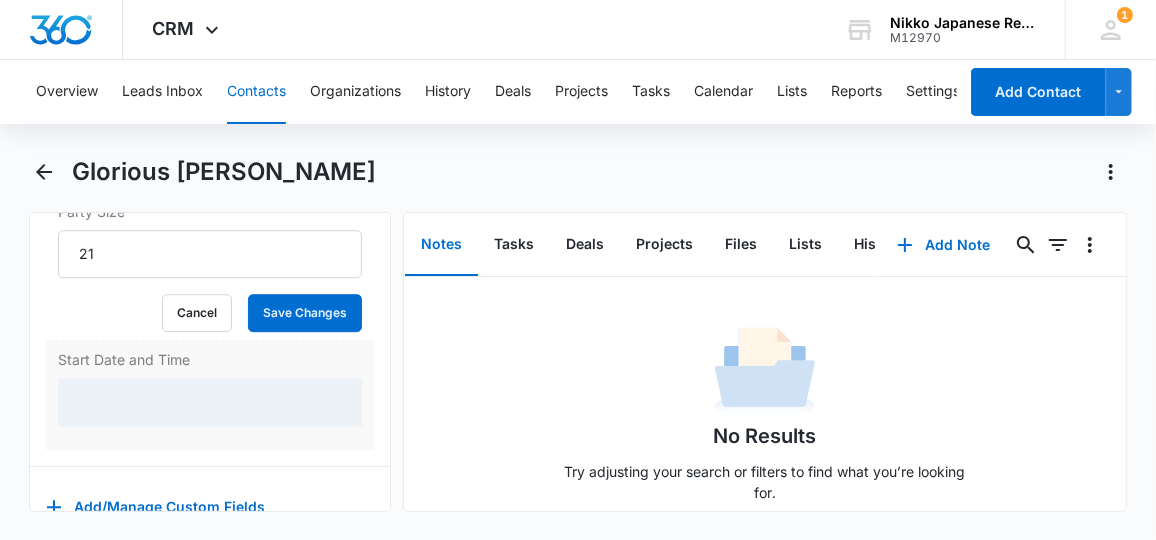 scroll, scrollTop: 2470, scrollLeft: 0, axis: vertical 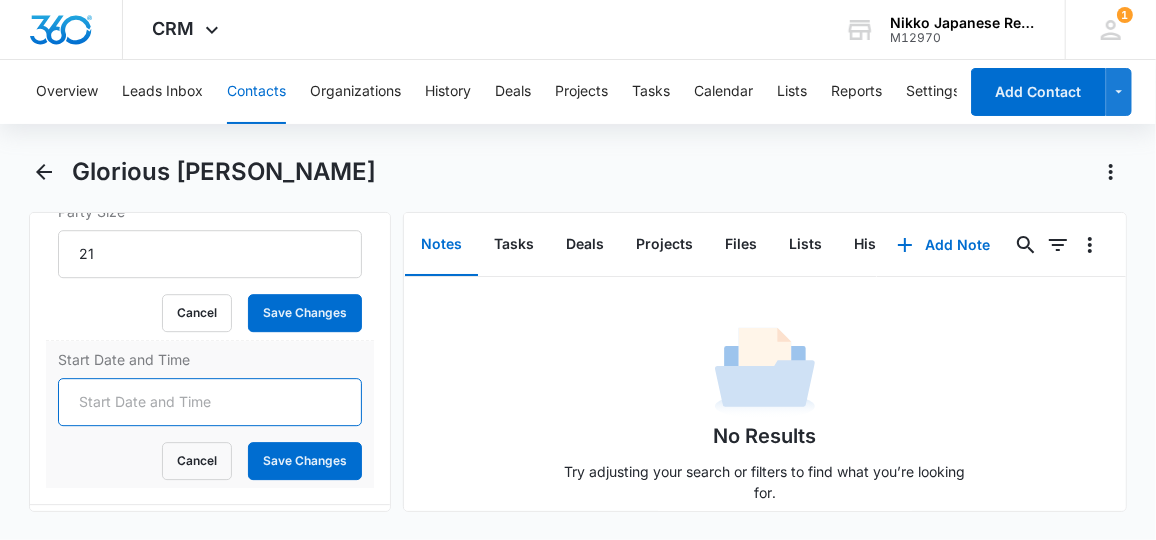 click on "Start Date and Time" at bounding box center (210, 402) 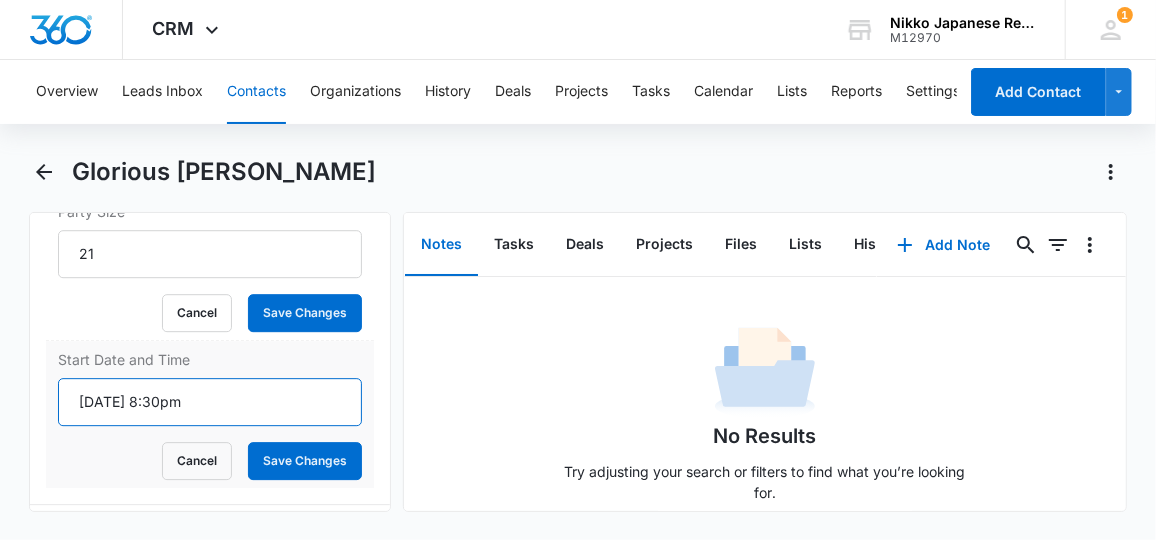 type on "[DATE] 8:30pm" 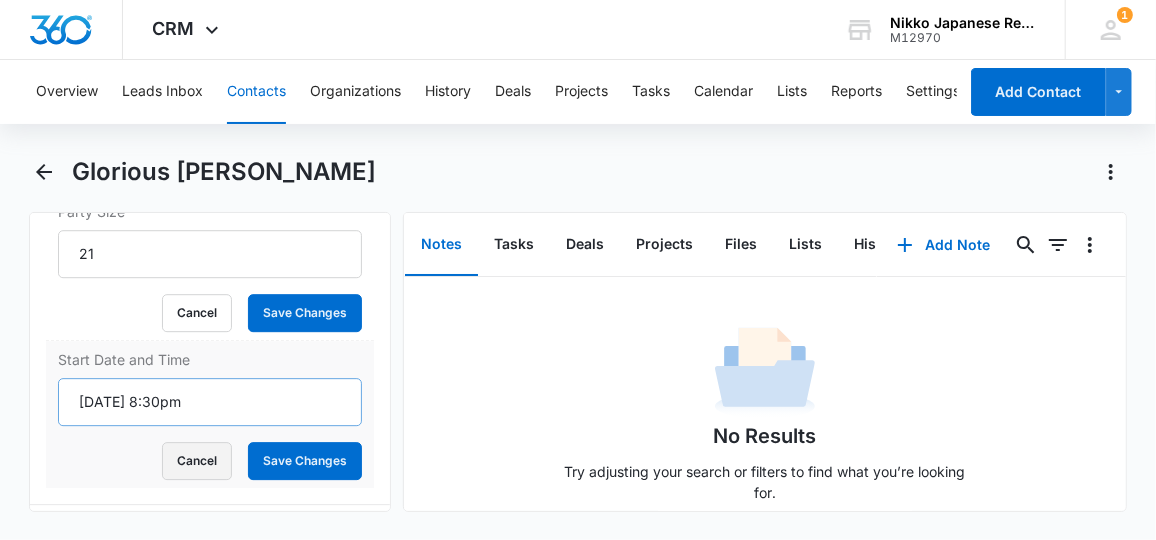 type 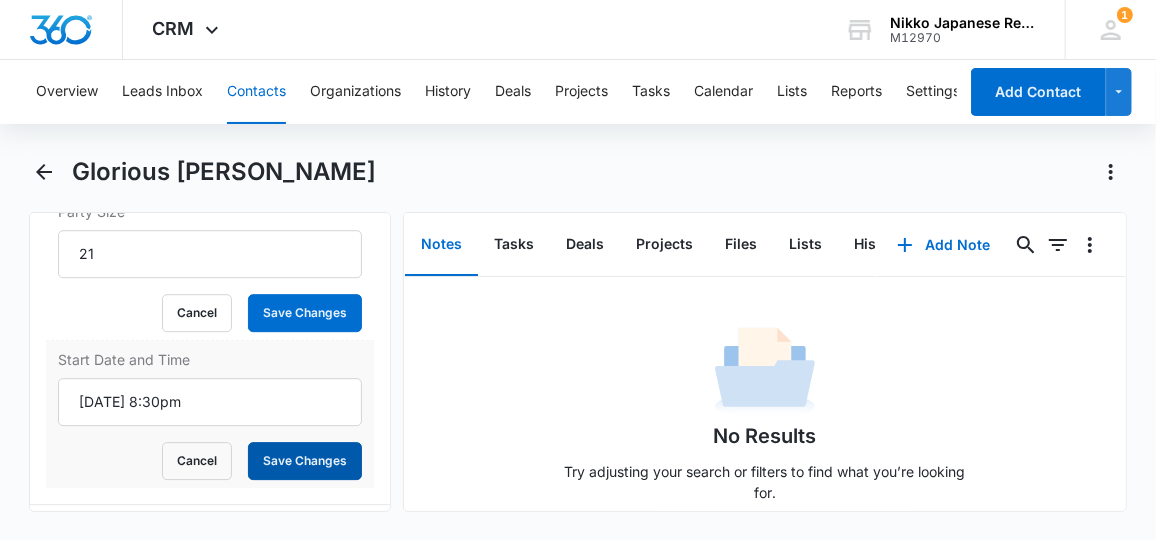 click on "Save Changes" at bounding box center [305, 461] 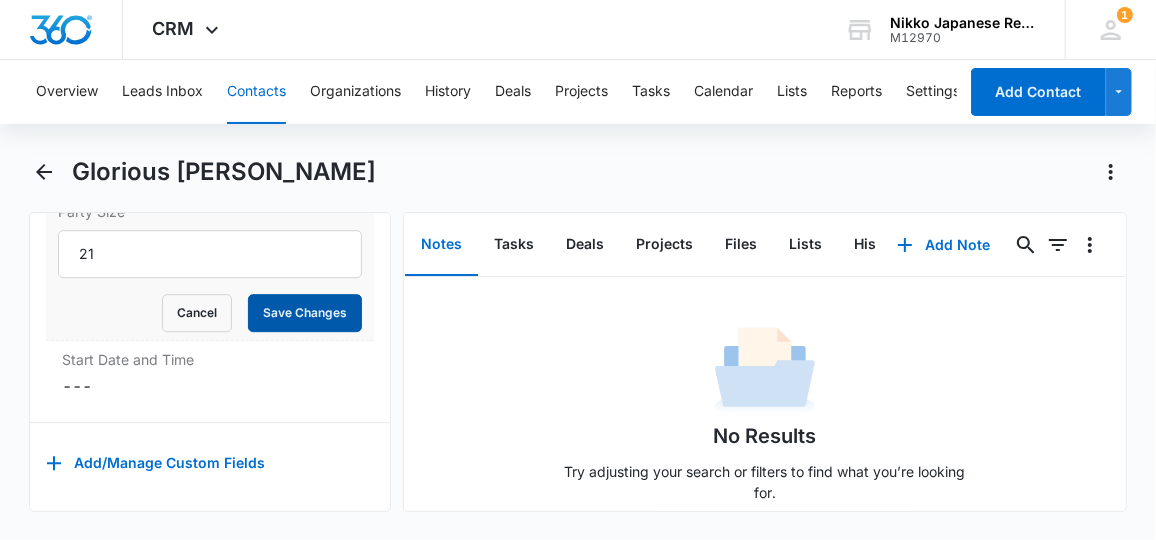 click on "Save Changes" at bounding box center (305, 313) 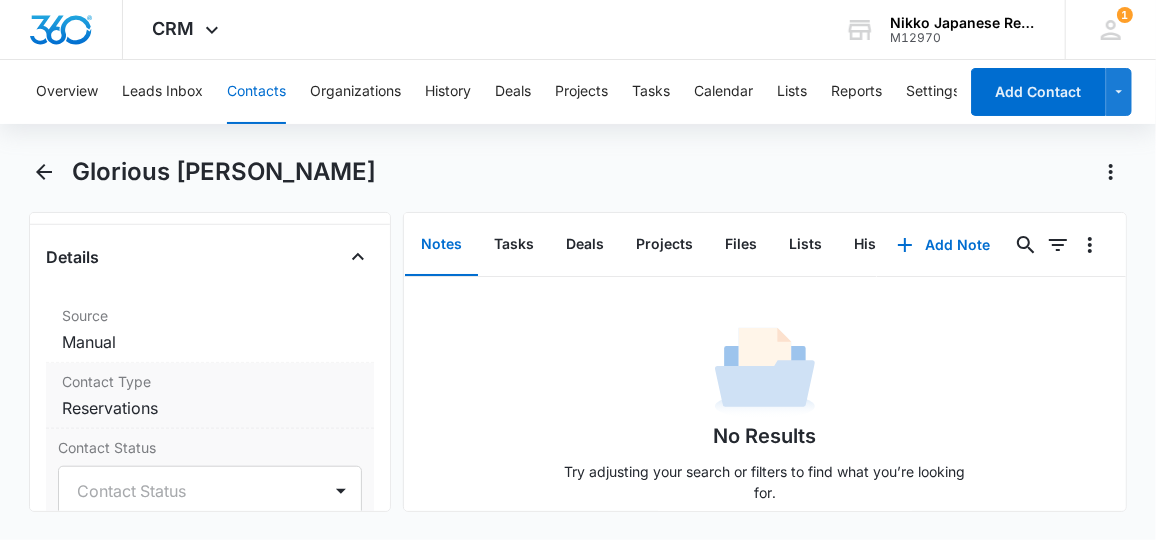 scroll, scrollTop: 752, scrollLeft: 0, axis: vertical 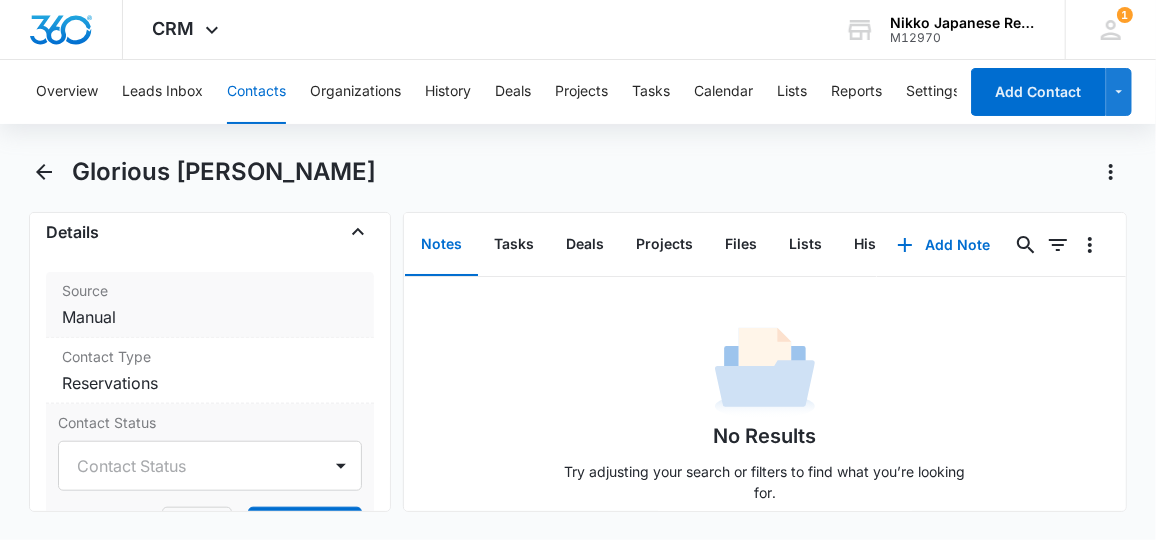 click on "Cancel Save Changes Manual" at bounding box center (210, 317) 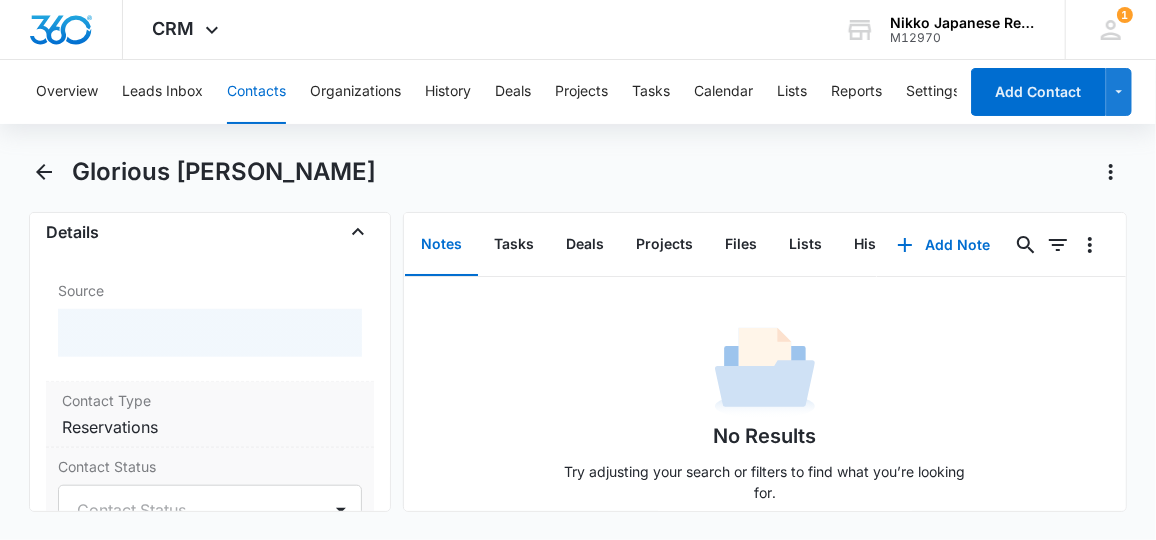click on "Cancel Save Changes Reservations" at bounding box center [210, 427] 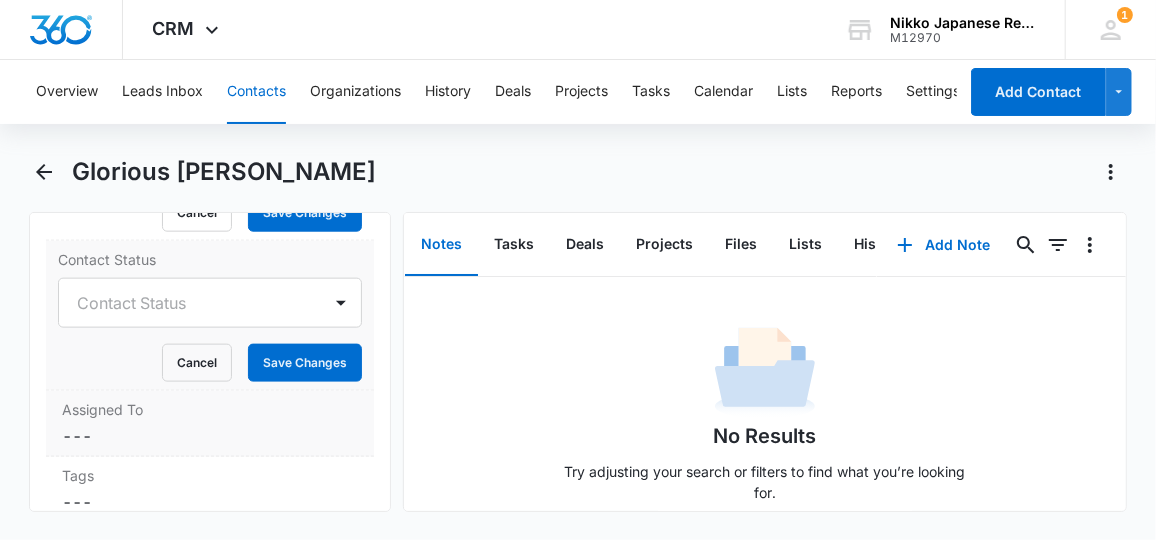 scroll, scrollTop: 972, scrollLeft: 0, axis: vertical 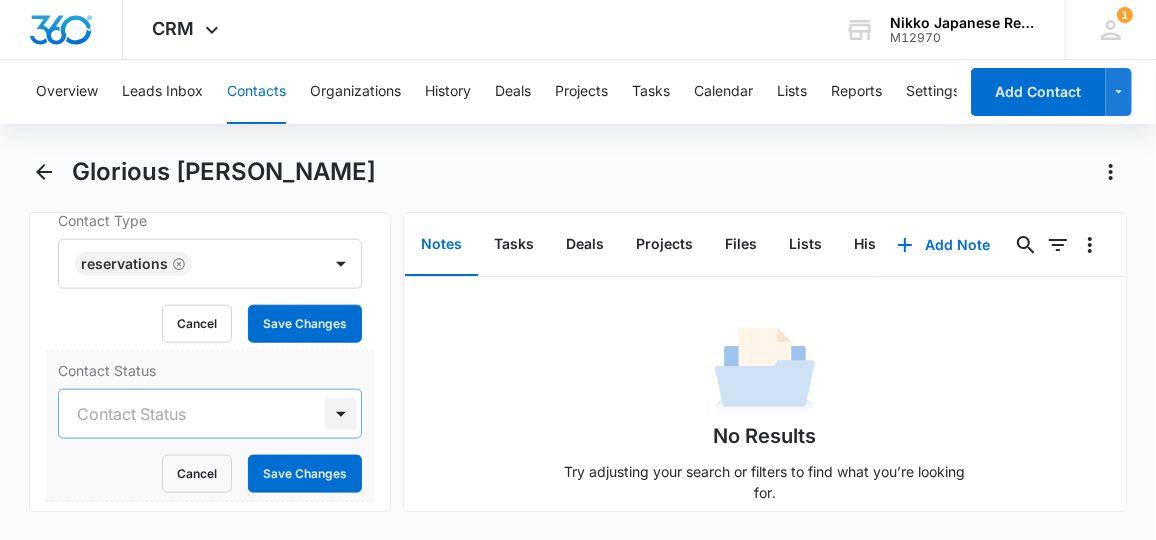 click at bounding box center [341, 414] 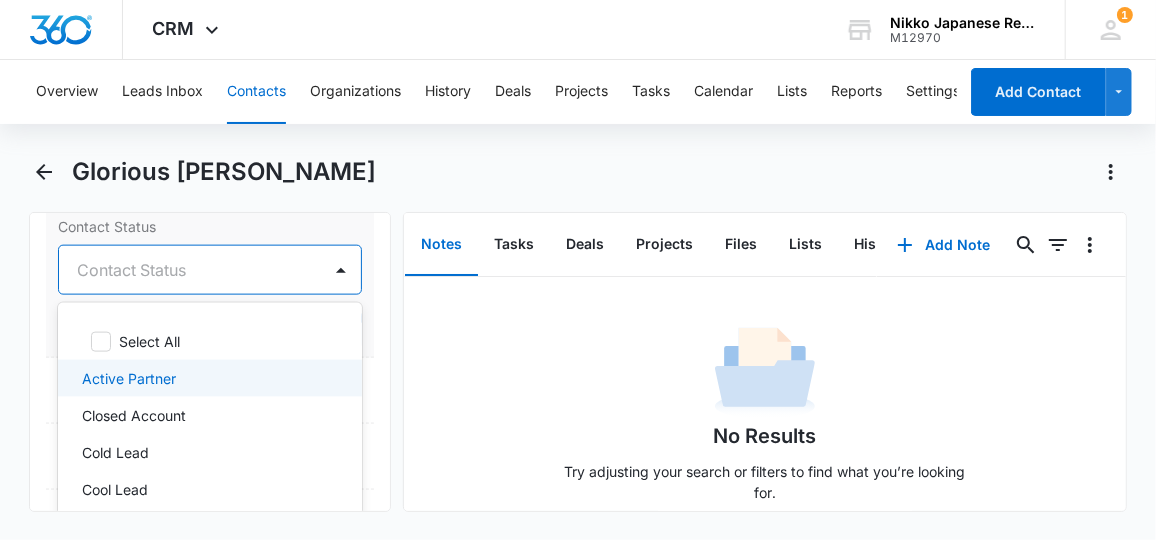 scroll, scrollTop: 1336, scrollLeft: 0, axis: vertical 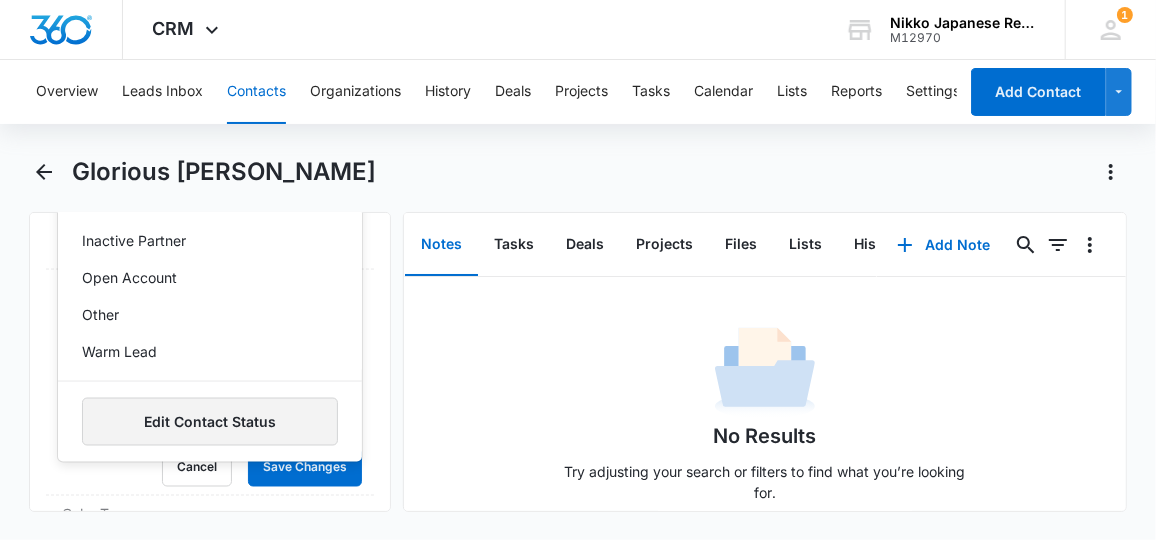 click on "Edit Contact Status" at bounding box center (210, 422) 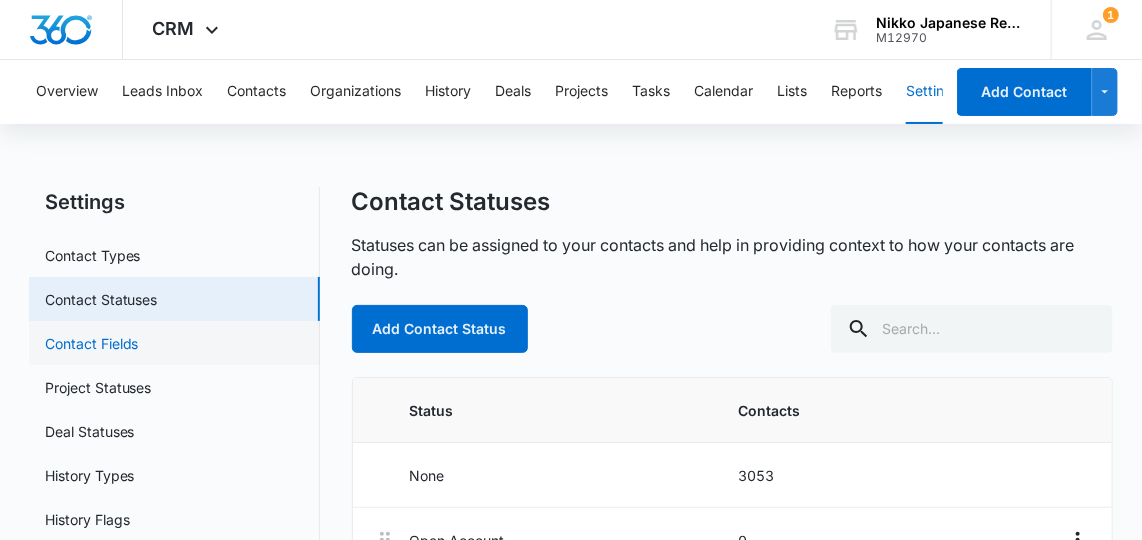 scroll, scrollTop: 0, scrollLeft: 0, axis: both 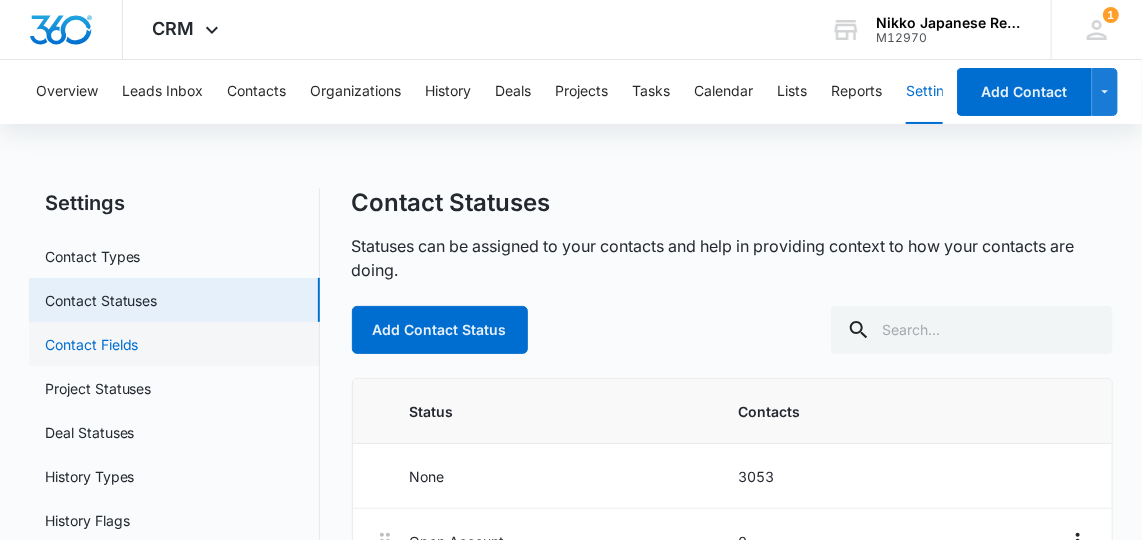 click on "Contact Fields" at bounding box center [92, 344] 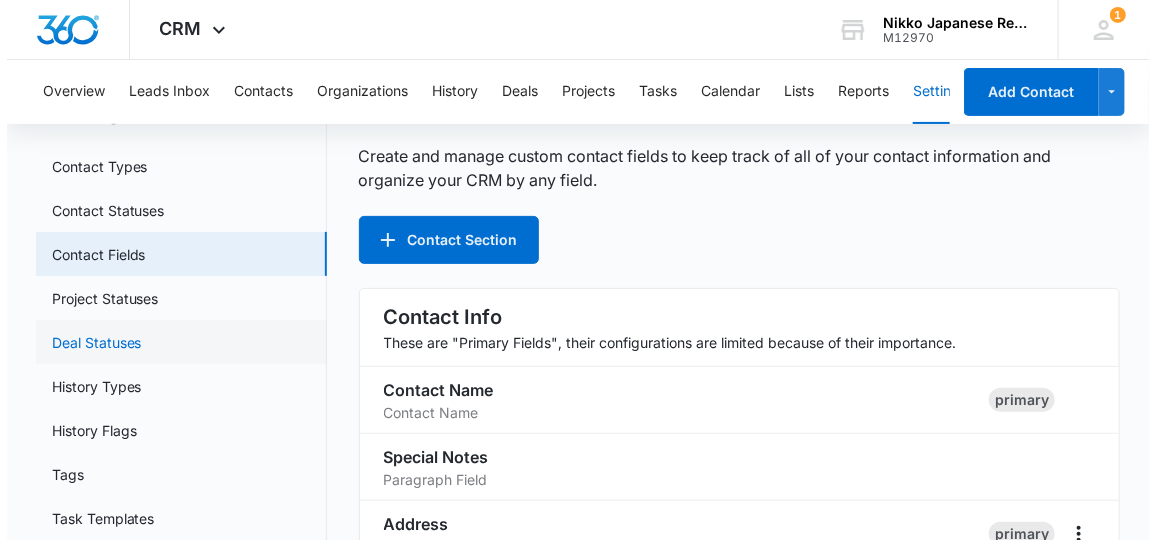 scroll, scrollTop: 0, scrollLeft: 0, axis: both 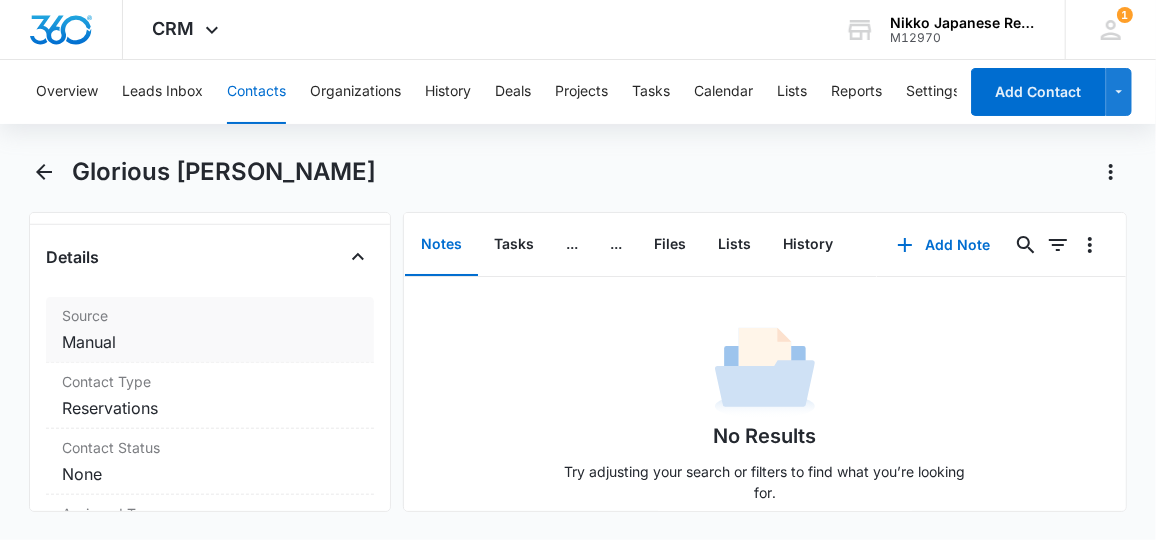 click on "Cancel Save Changes Manual" at bounding box center (210, 342) 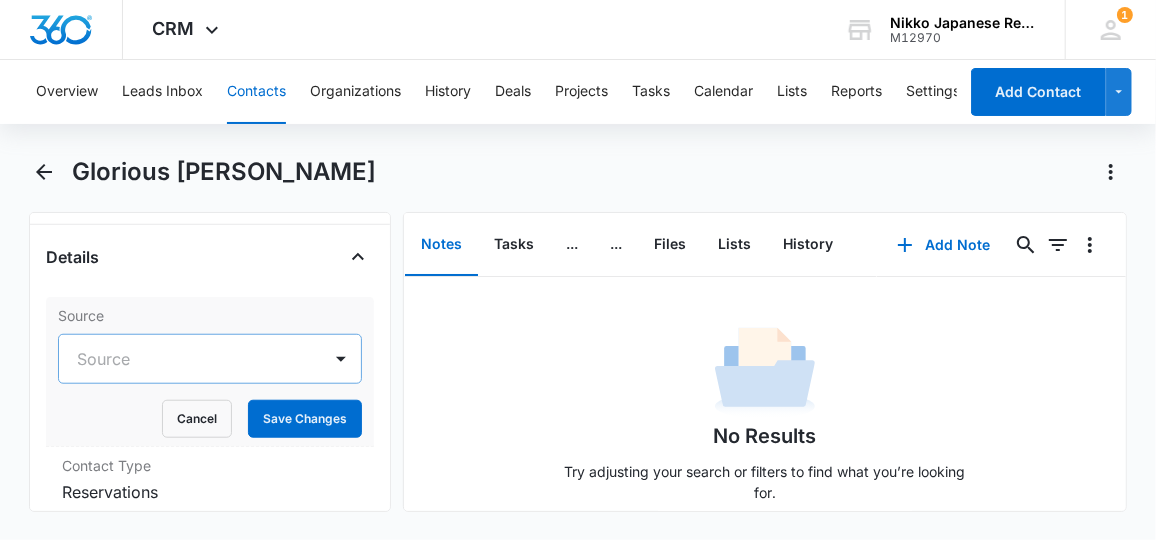 click at bounding box center [341, 359] 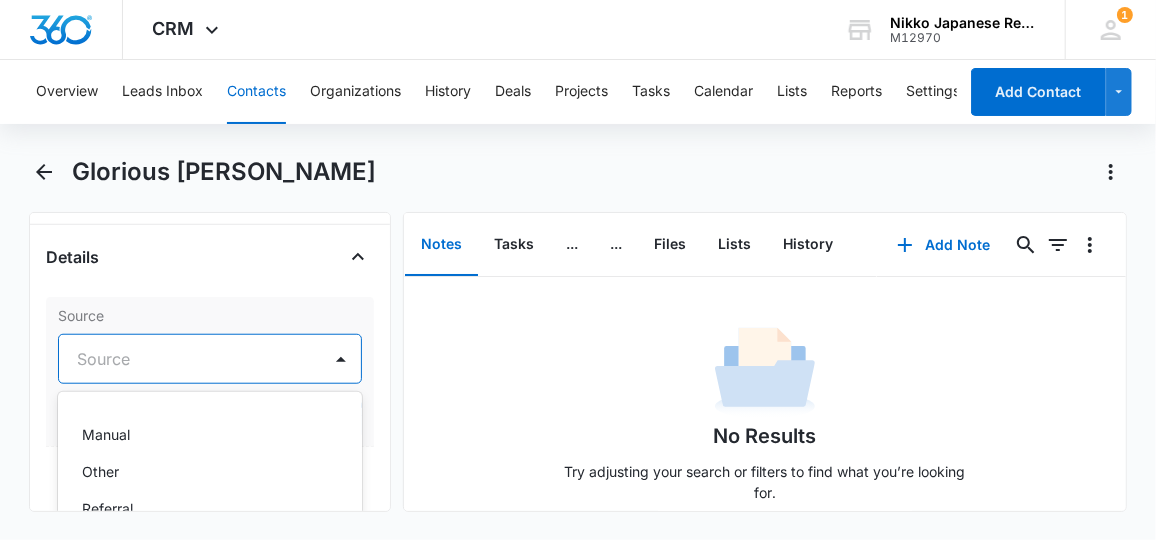 scroll, scrollTop: 0, scrollLeft: 0, axis: both 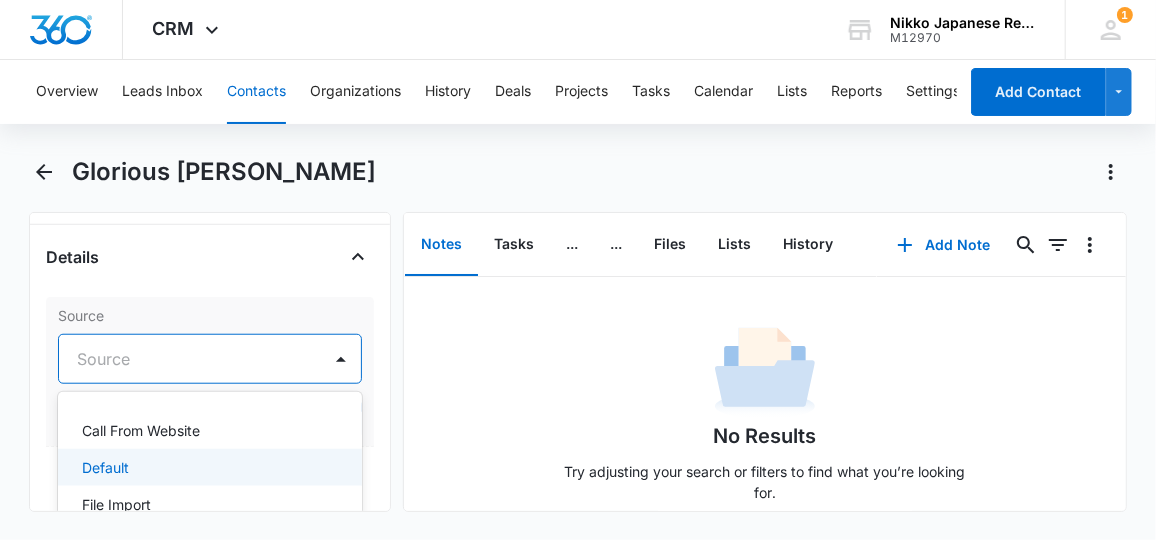 click on "Default" at bounding box center [208, 467] 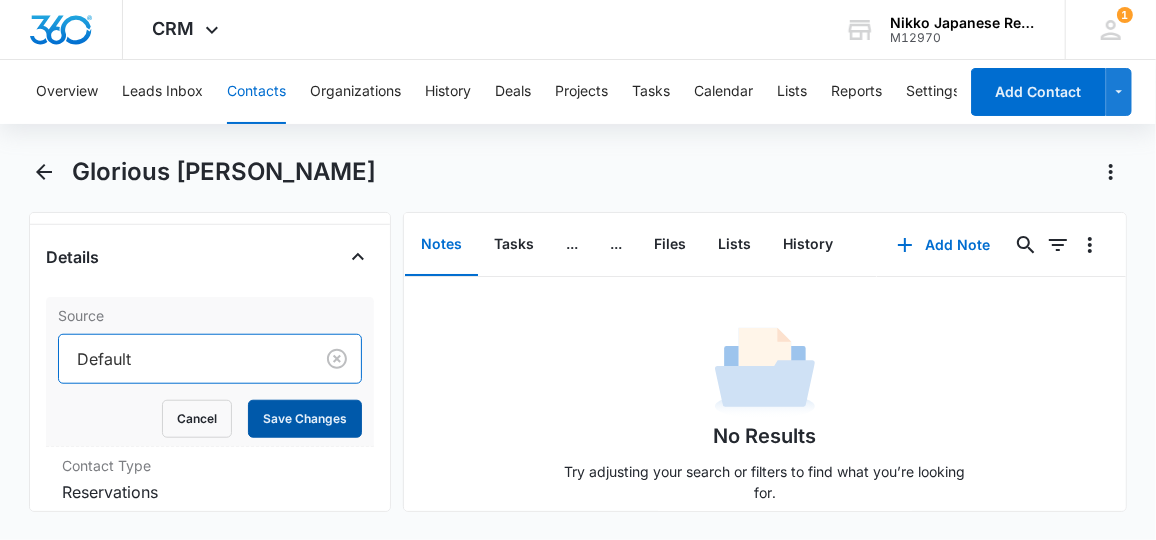 click on "Save Changes" at bounding box center (305, 419) 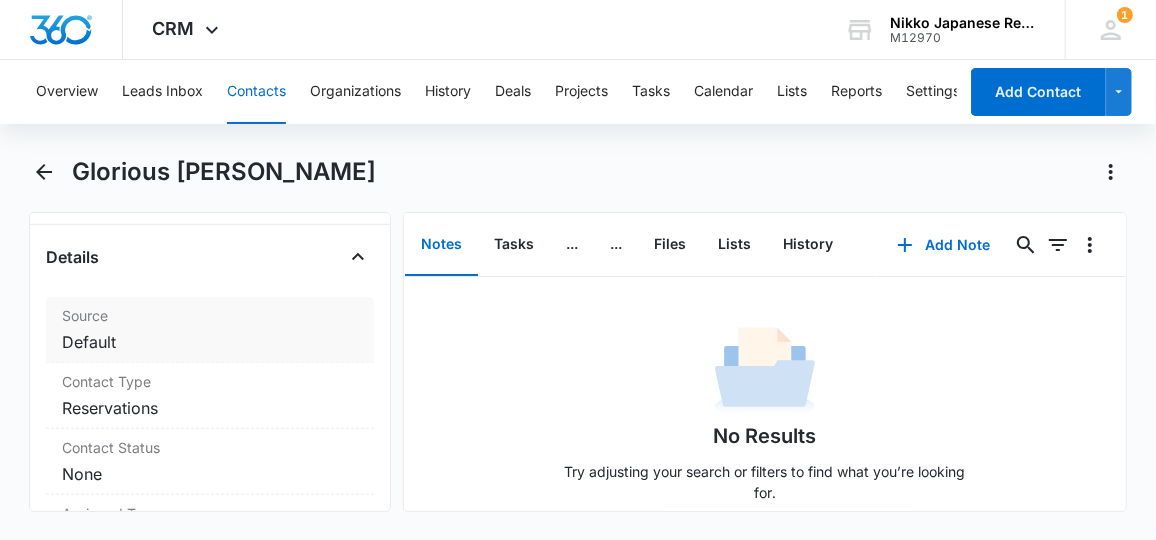 click on "Cancel Save Changes Default" at bounding box center (210, 342) 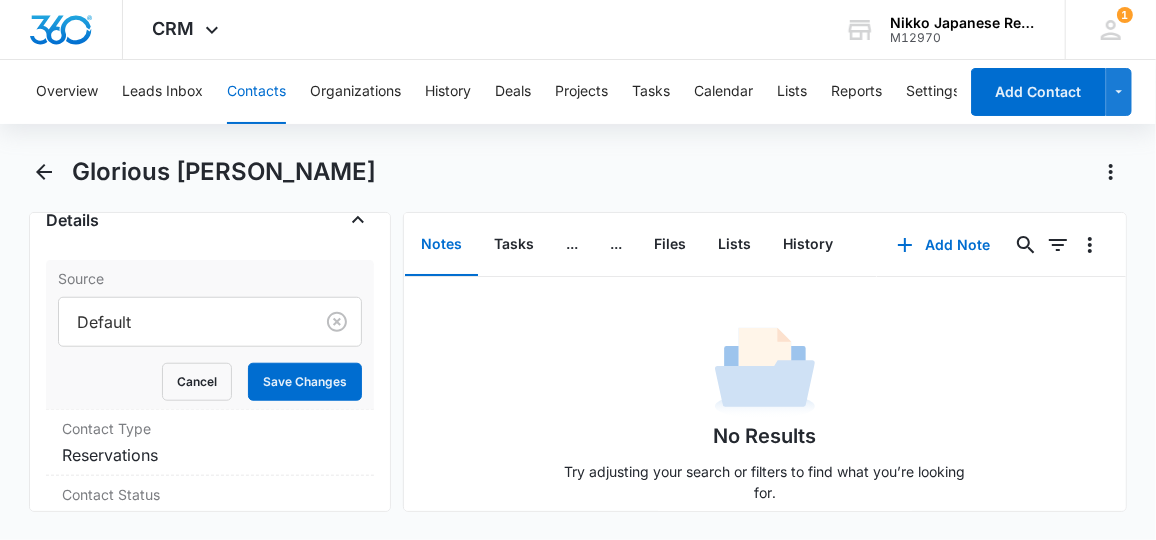 scroll, scrollTop: 818, scrollLeft: 0, axis: vertical 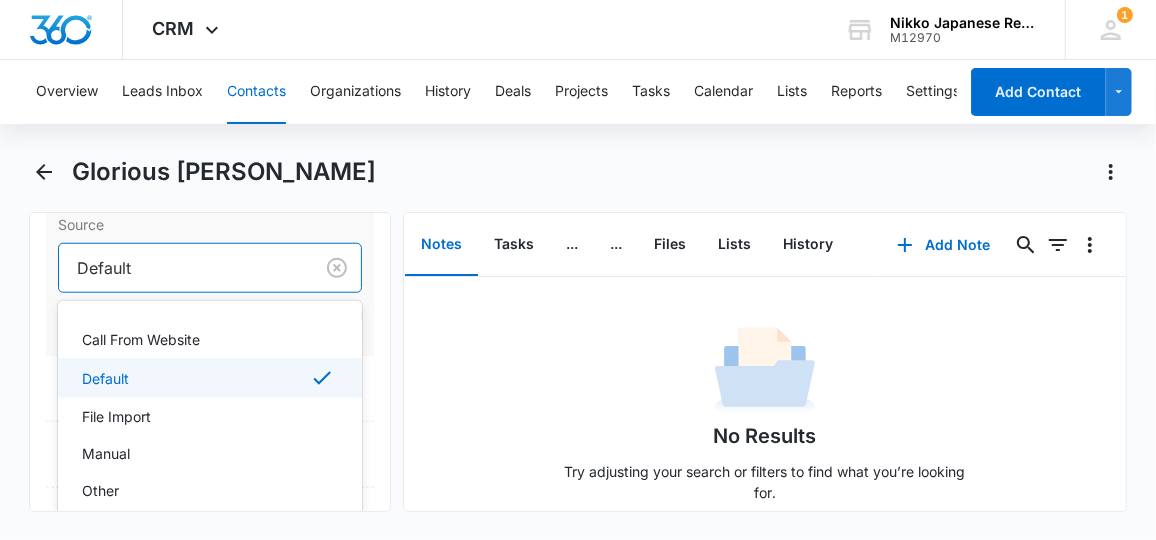click at bounding box center (182, 268) 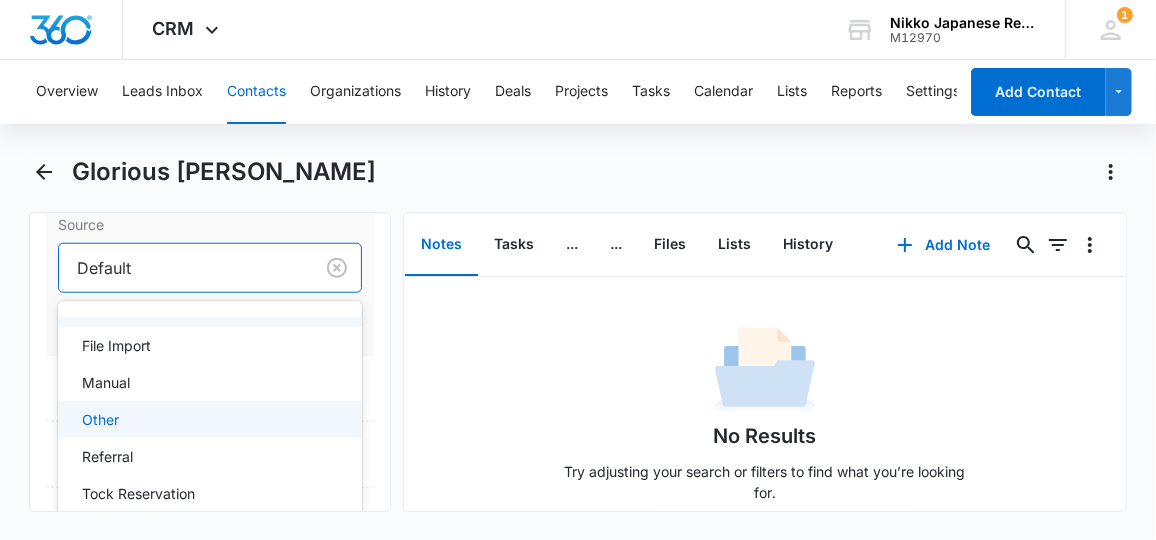 scroll, scrollTop: 107, scrollLeft: 0, axis: vertical 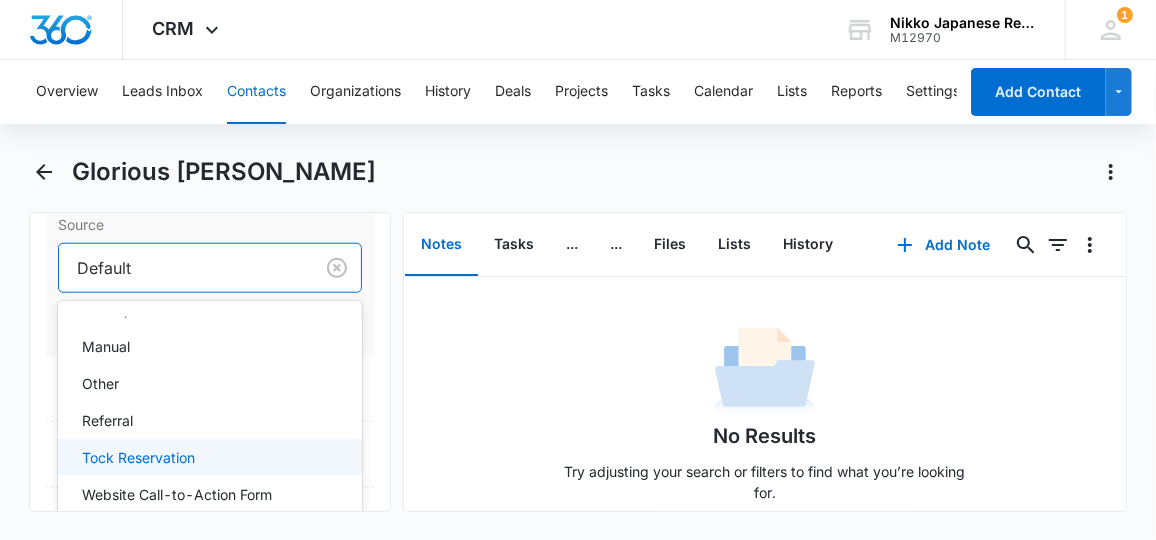 click on "Tock Reservation" at bounding box center (138, 457) 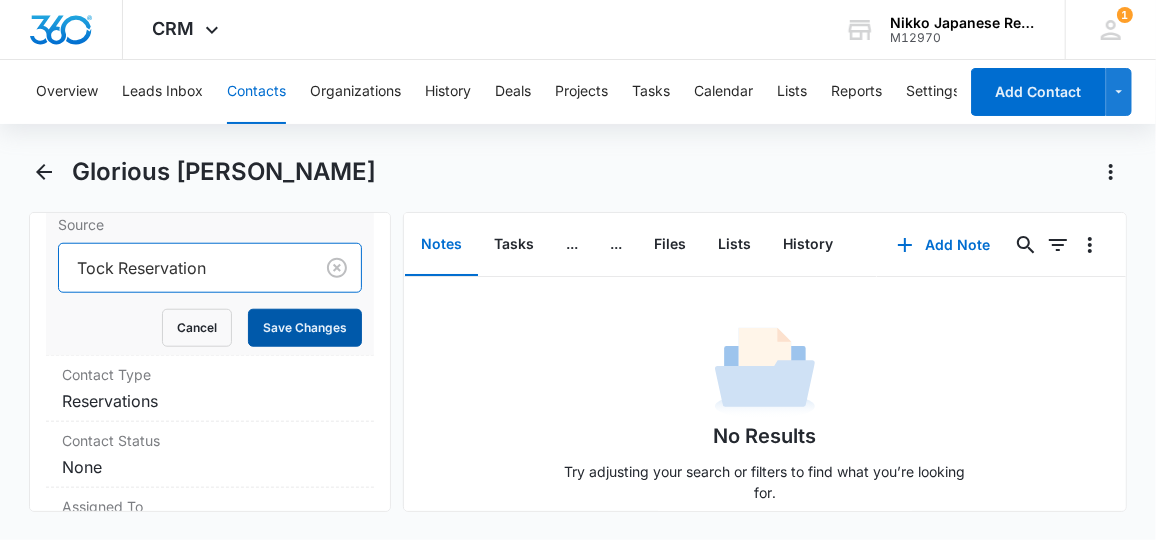 click on "Save Changes" at bounding box center [305, 328] 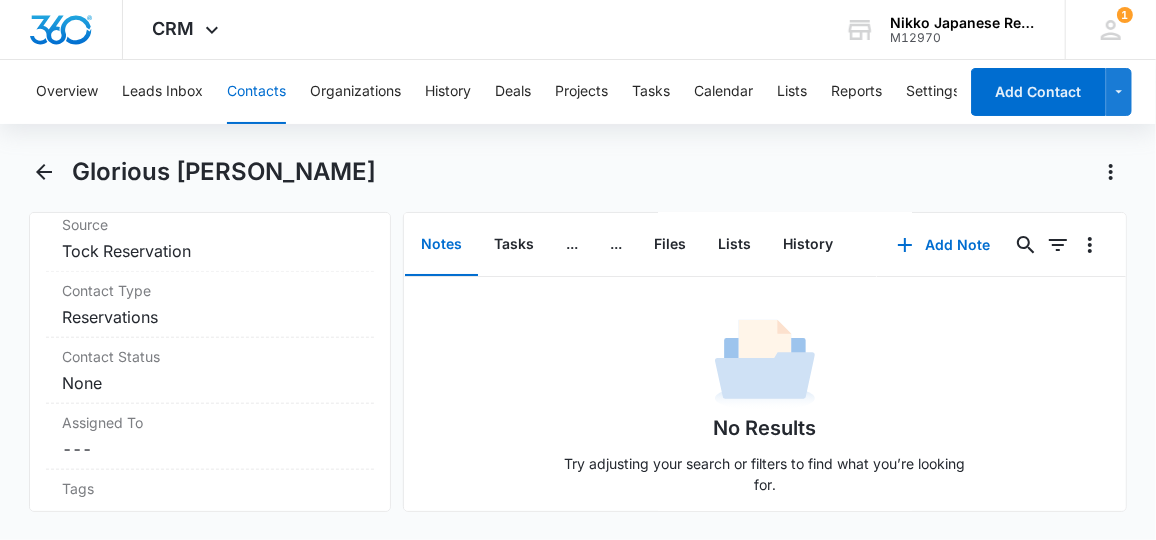 scroll, scrollTop: 21, scrollLeft: 0, axis: vertical 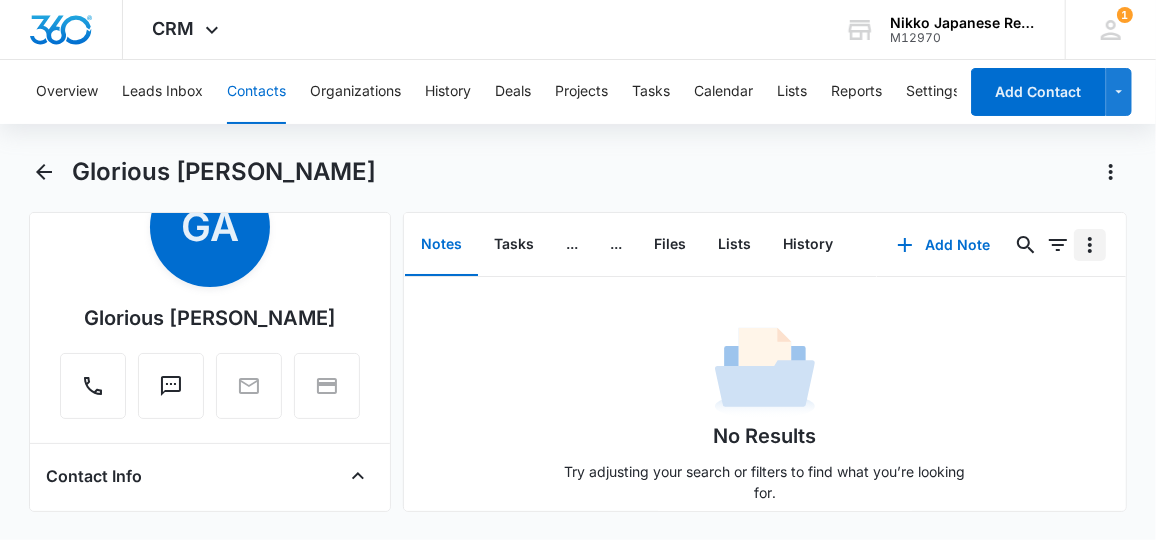 click 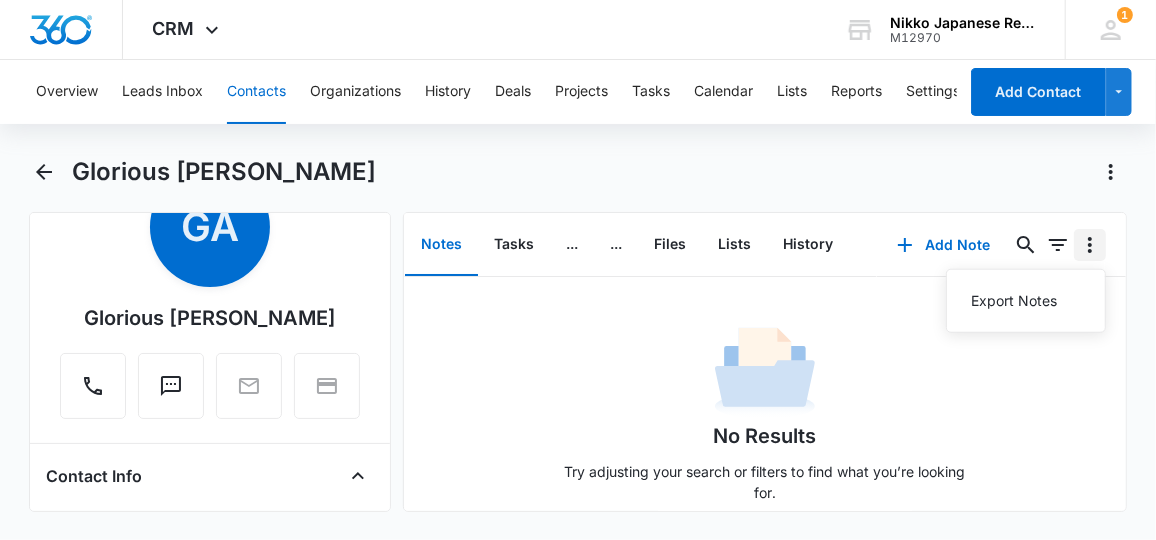 click 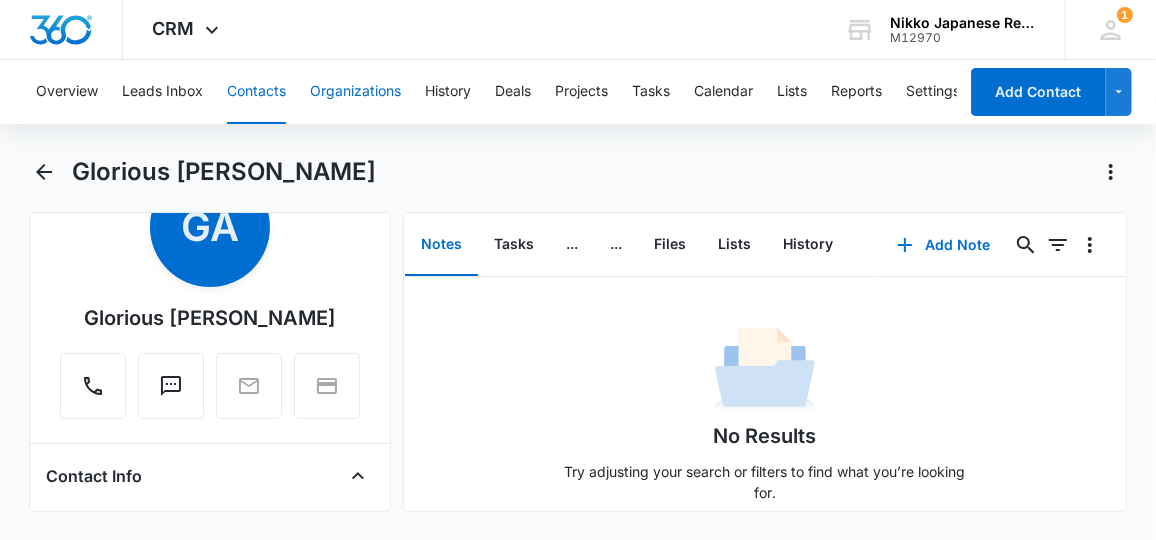 click on "Organizations" at bounding box center (355, 92) 